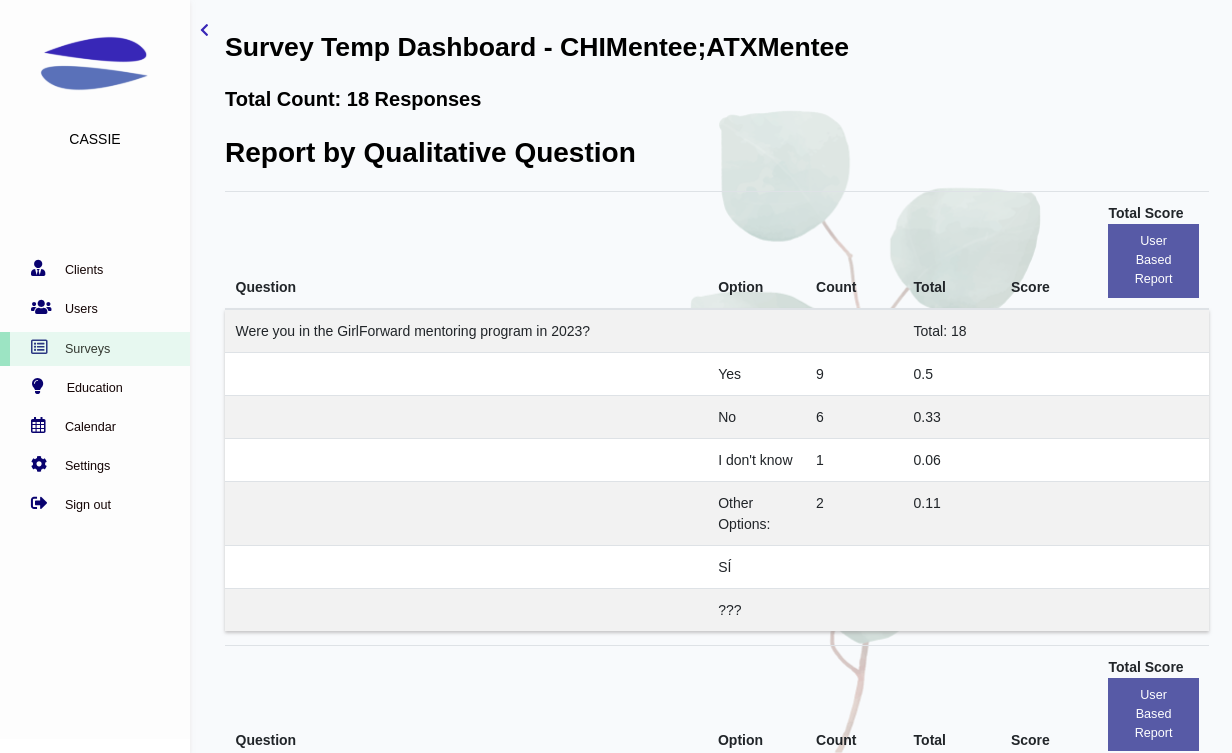 scroll, scrollTop: 0, scrollLeft: 0, axis: both 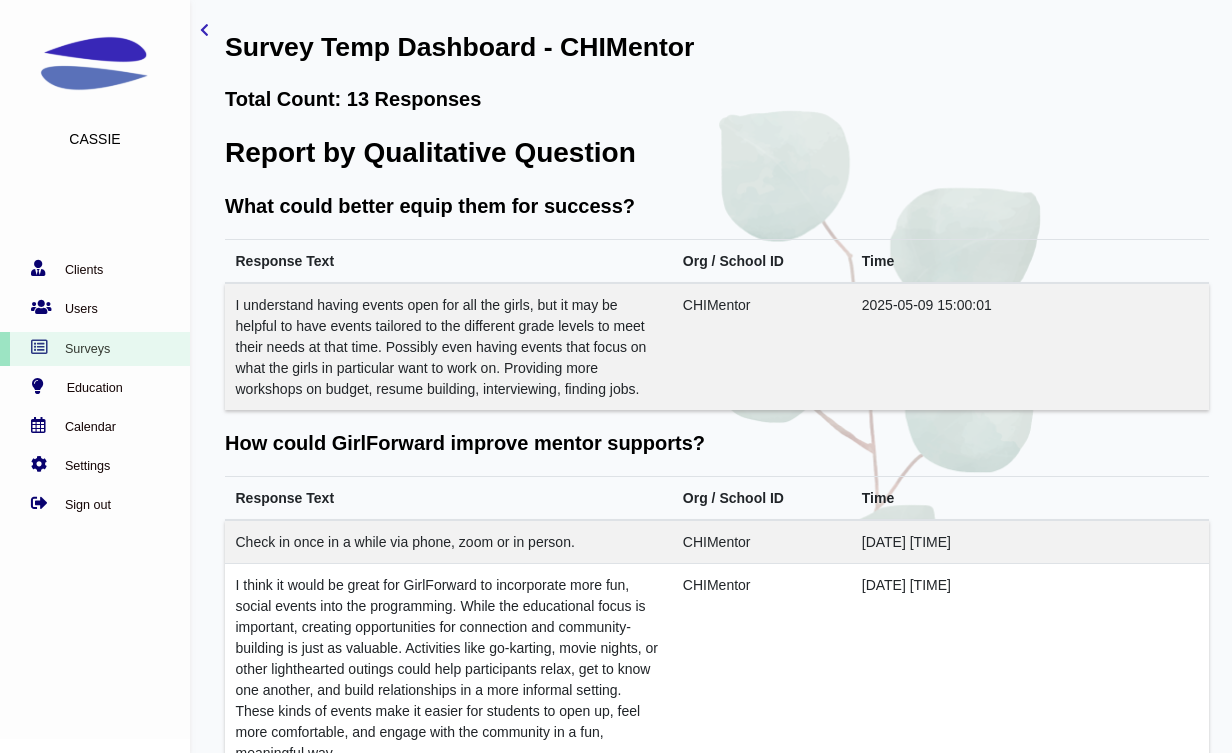 click on "Report by Qualitative Question" at bounding box center (717, 153) 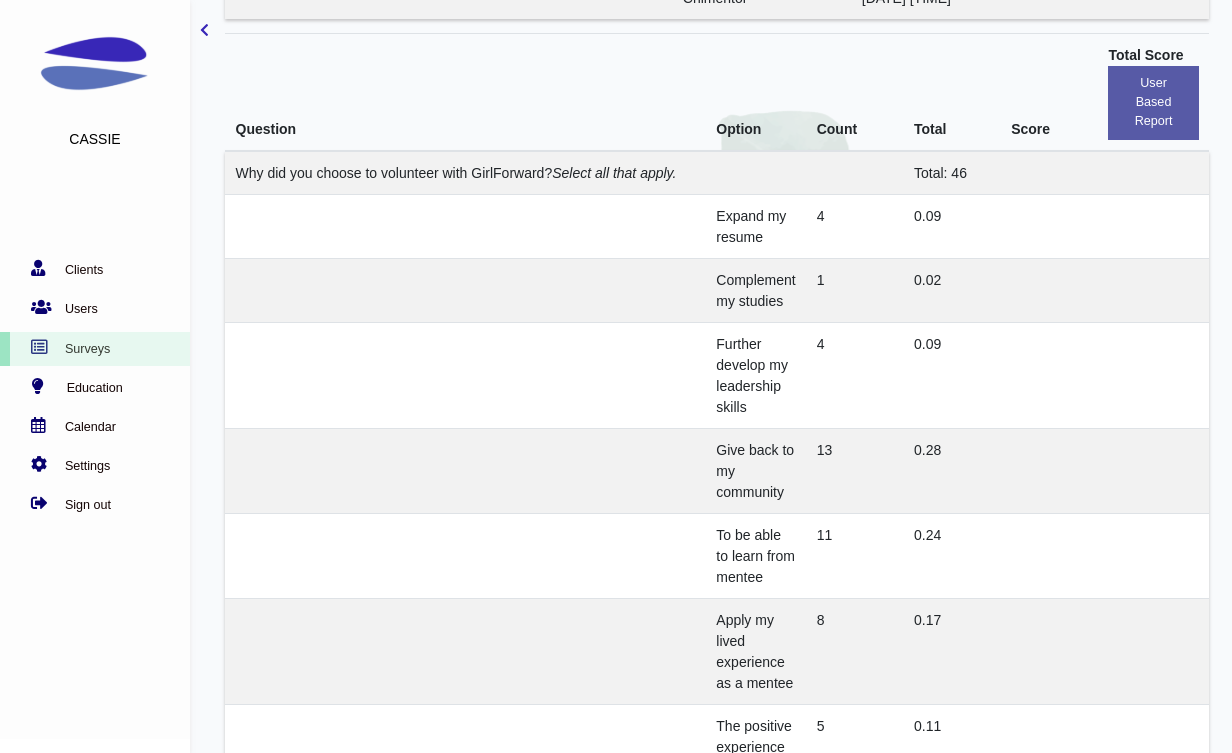 scroll, scrollTop: 1491, scrollLeft: 0, axis: vertical 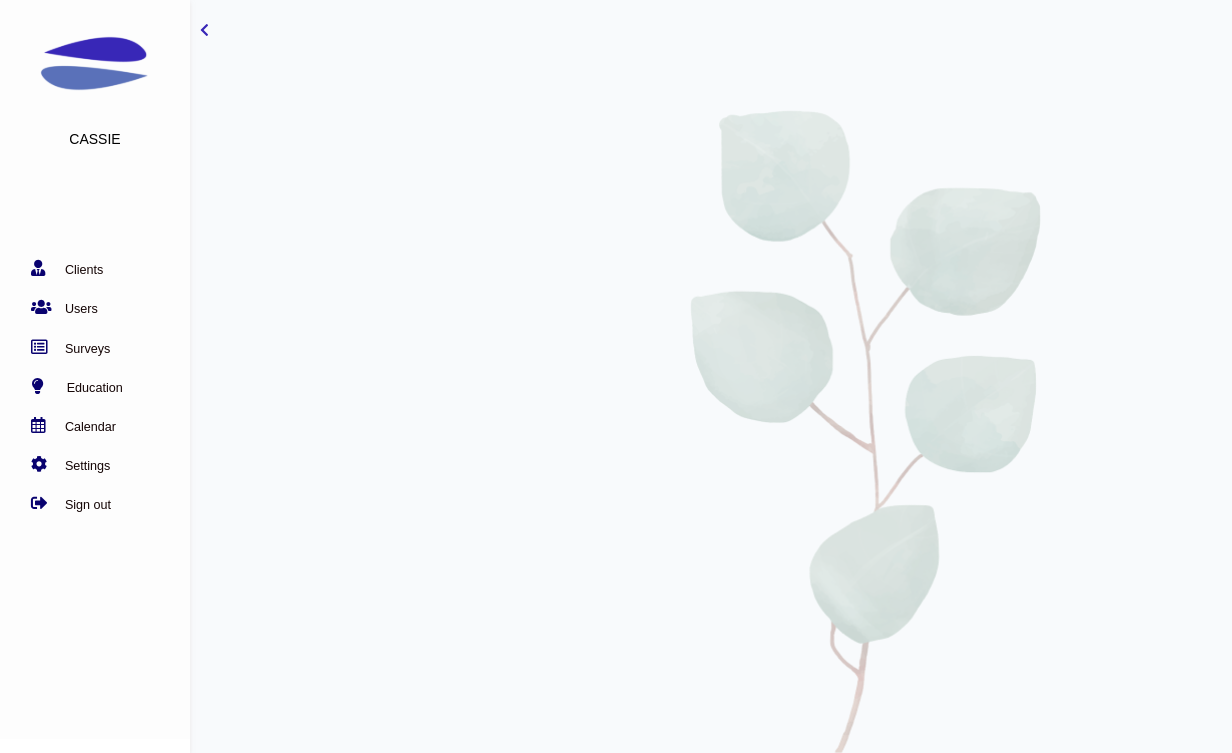 click on "Surveys" at bounding box center [90, 347] 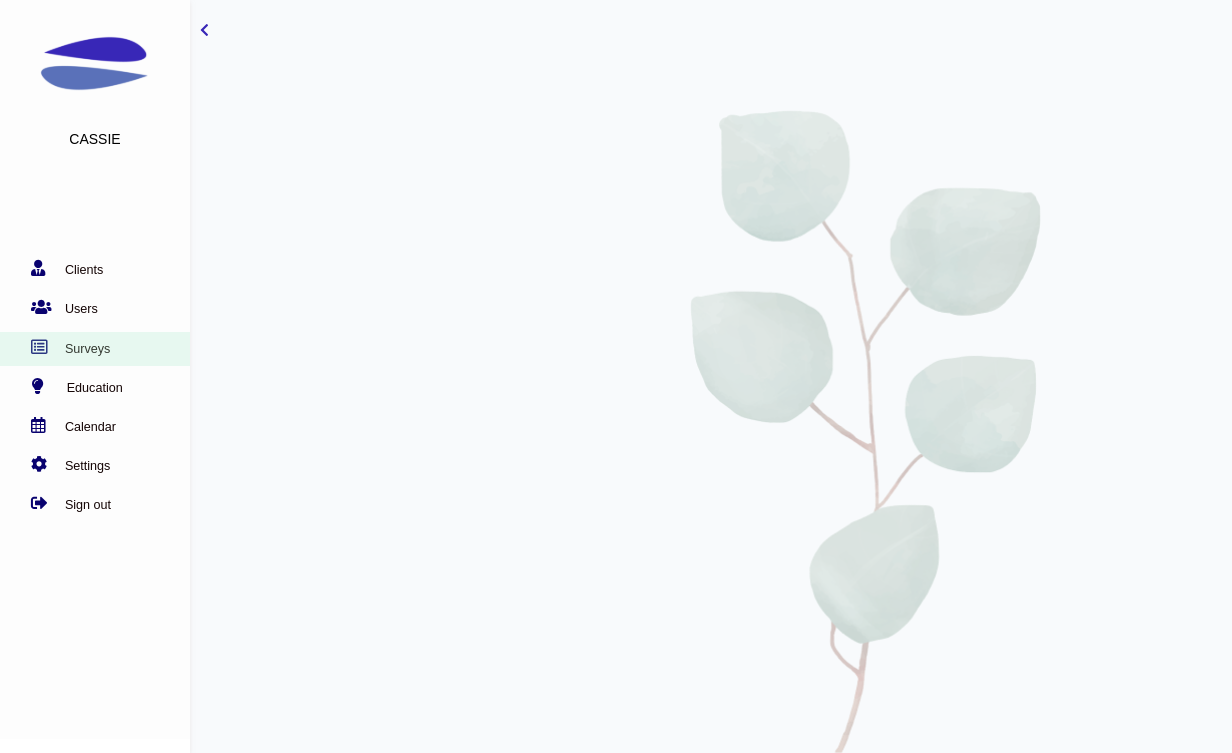 click on "Surveys" at bounding box center [90, 349] 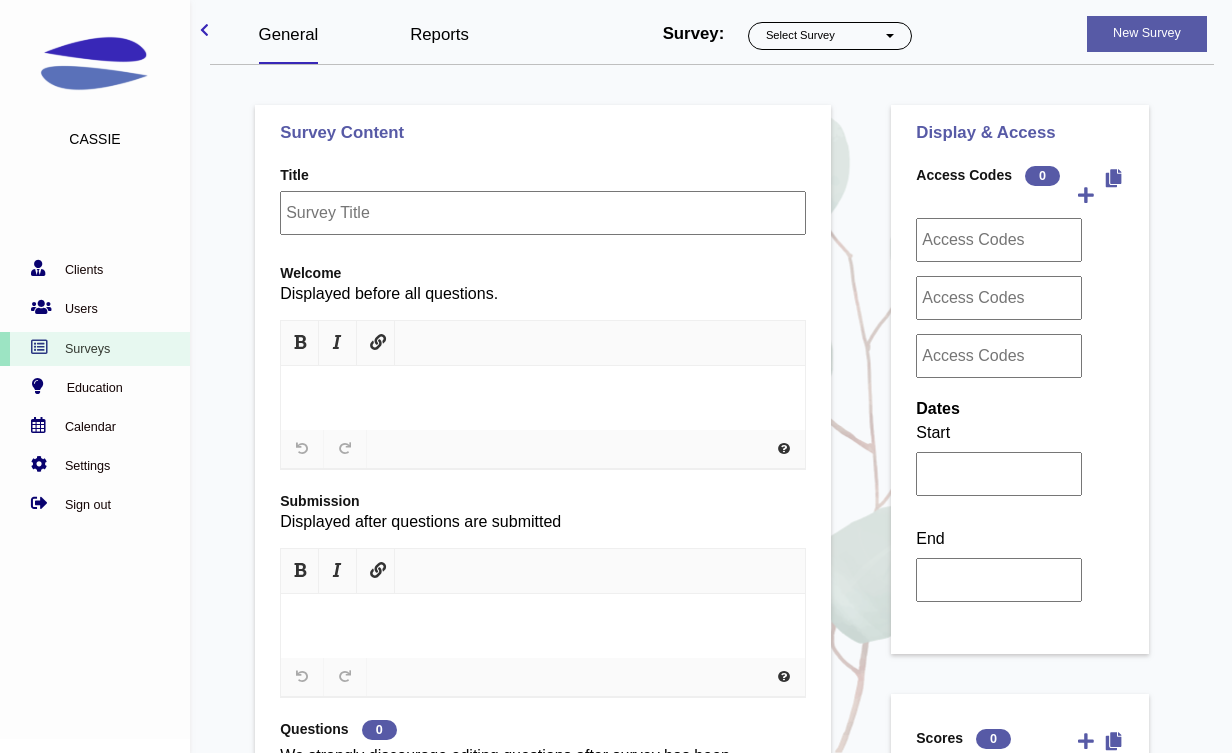 scroll, scrollTop: 0, scrollLeft: 0, axis: both 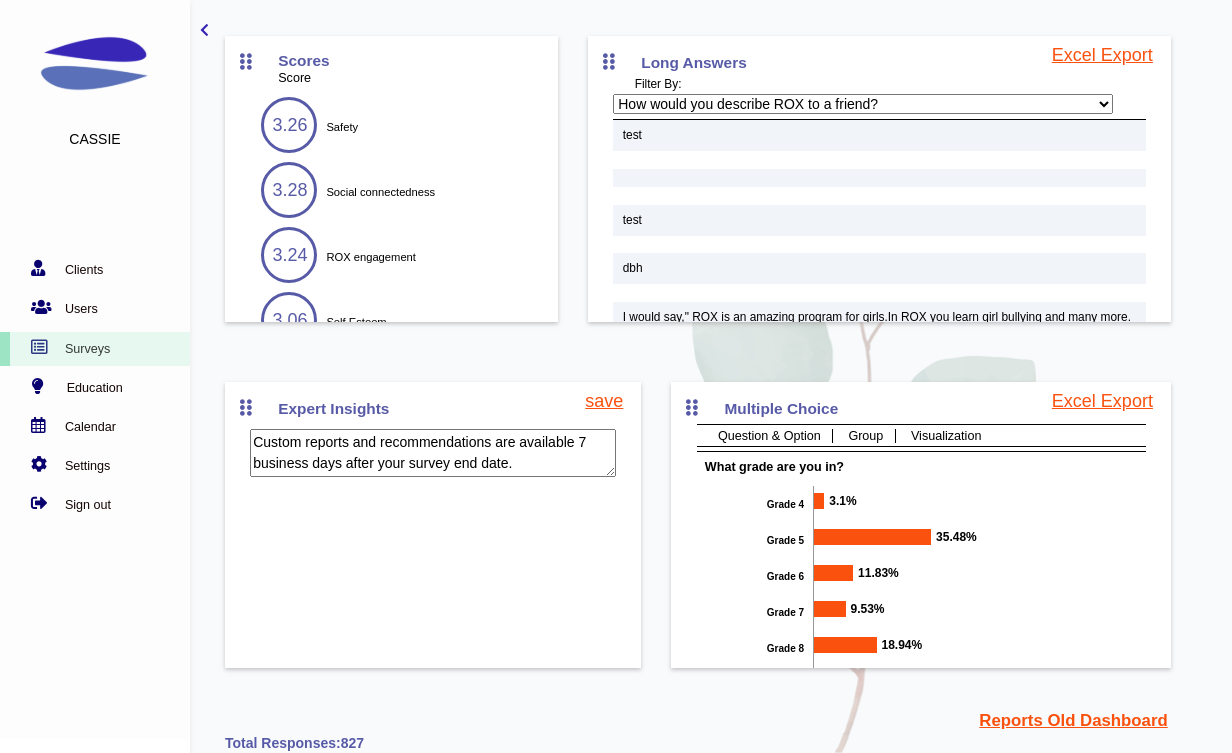 click on "Reports Old Dashboard" at bounding box center [1073, 720] 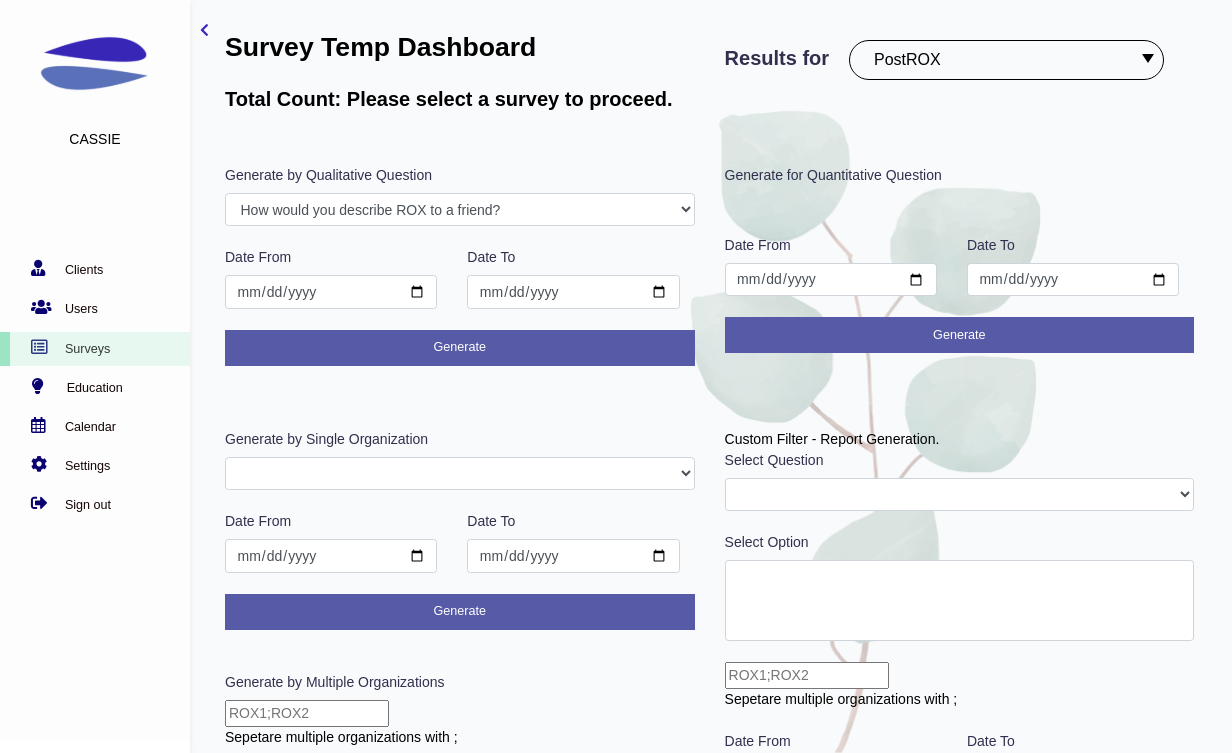 scroll, scrollTop: 0, scrollLeft: 0, axis: both 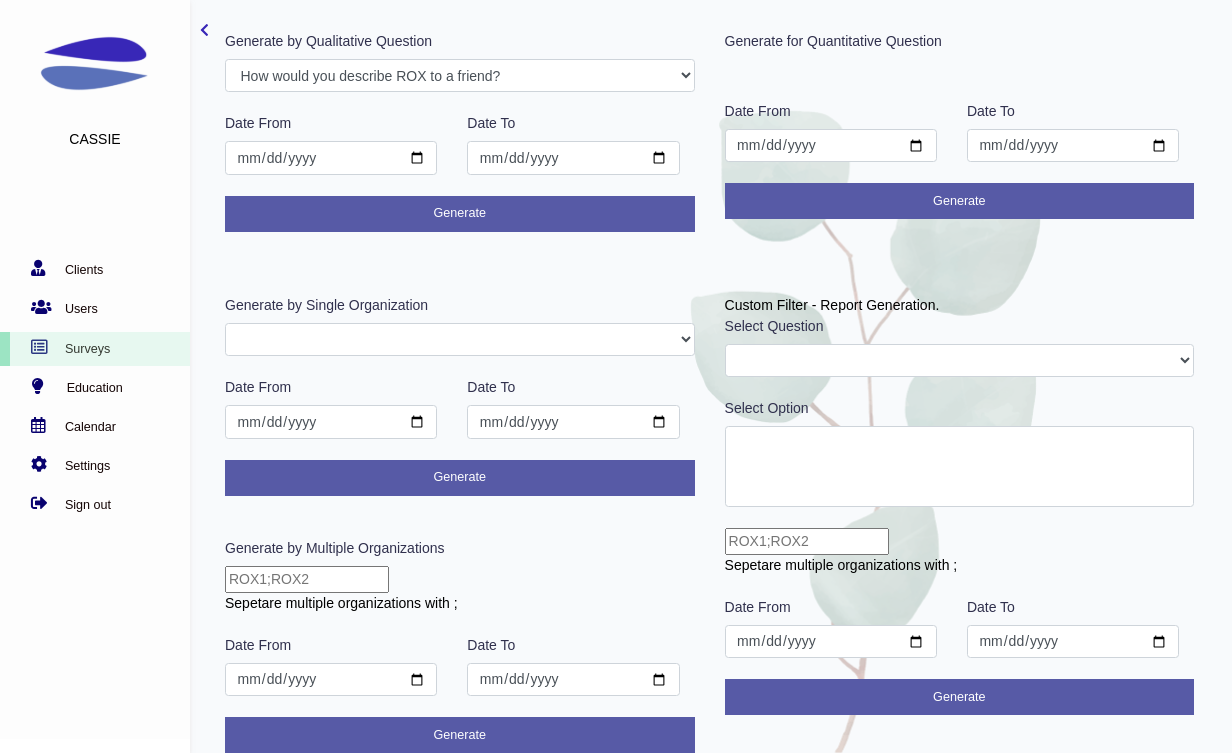 click on "Sepetare multiple organizations with ;" at bounding box center (460, 603) 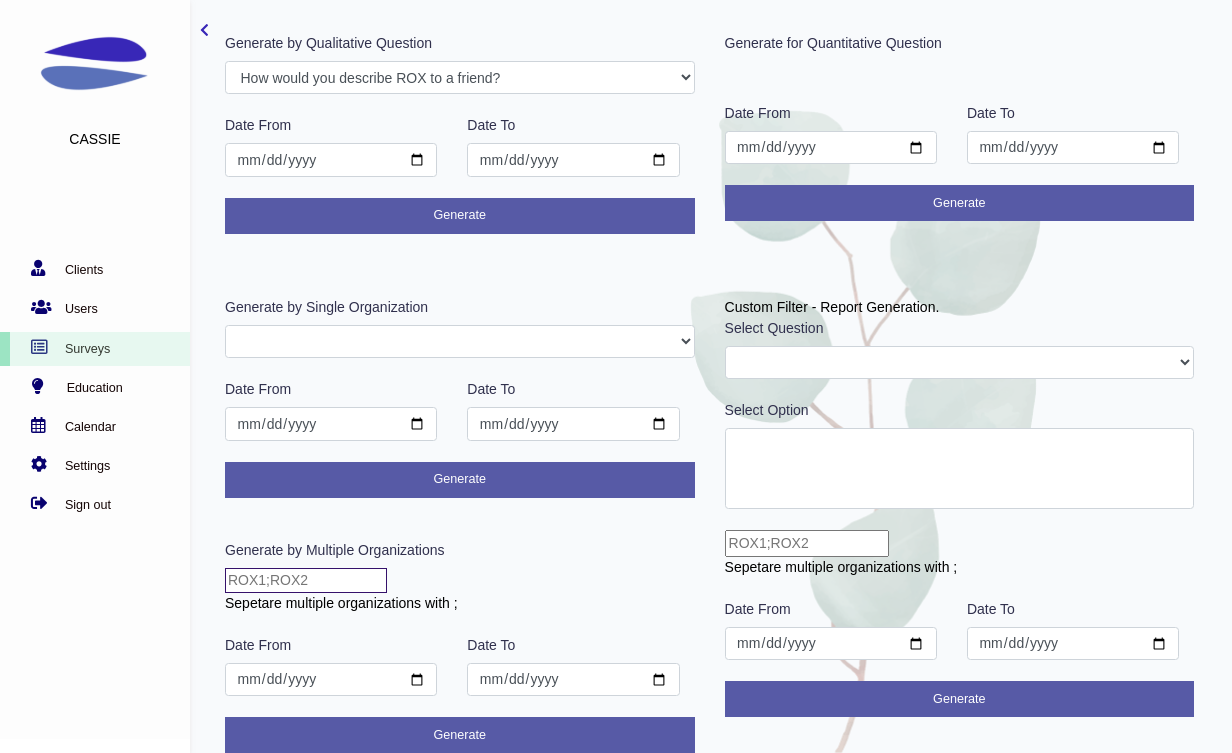 click at bounding box center [306, 580] 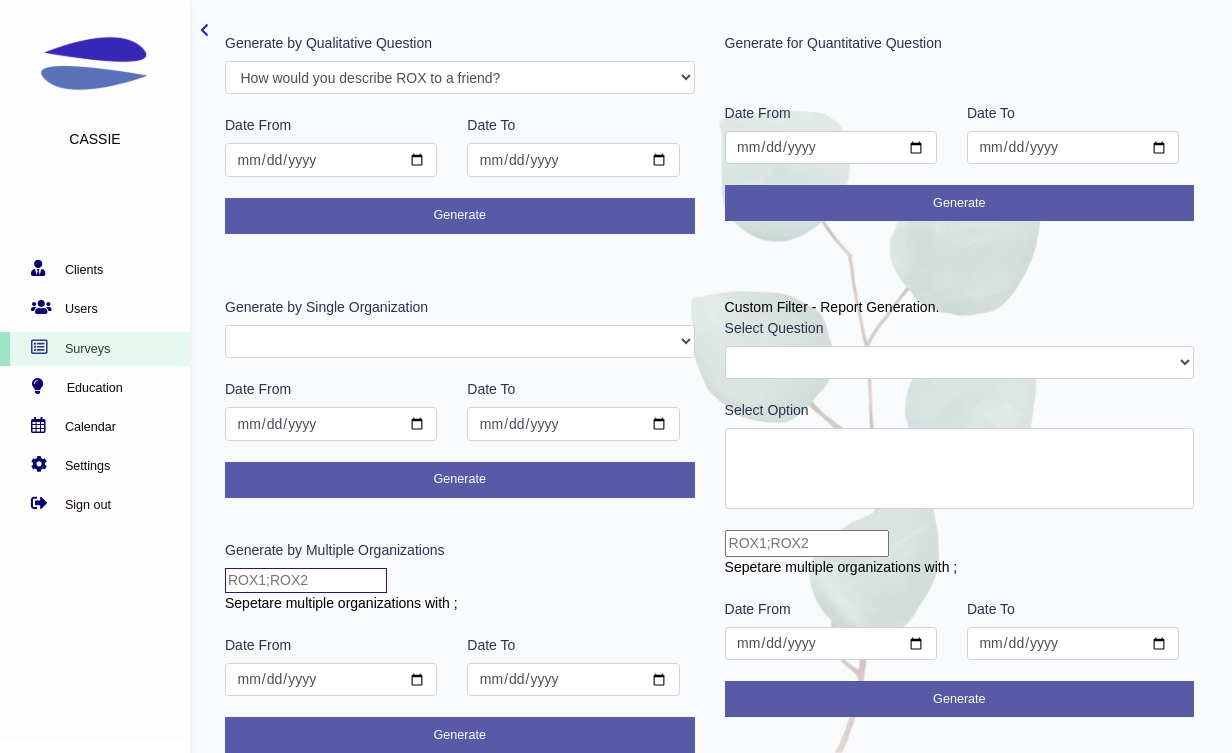 type on "CHIMentor;ATXMentor" 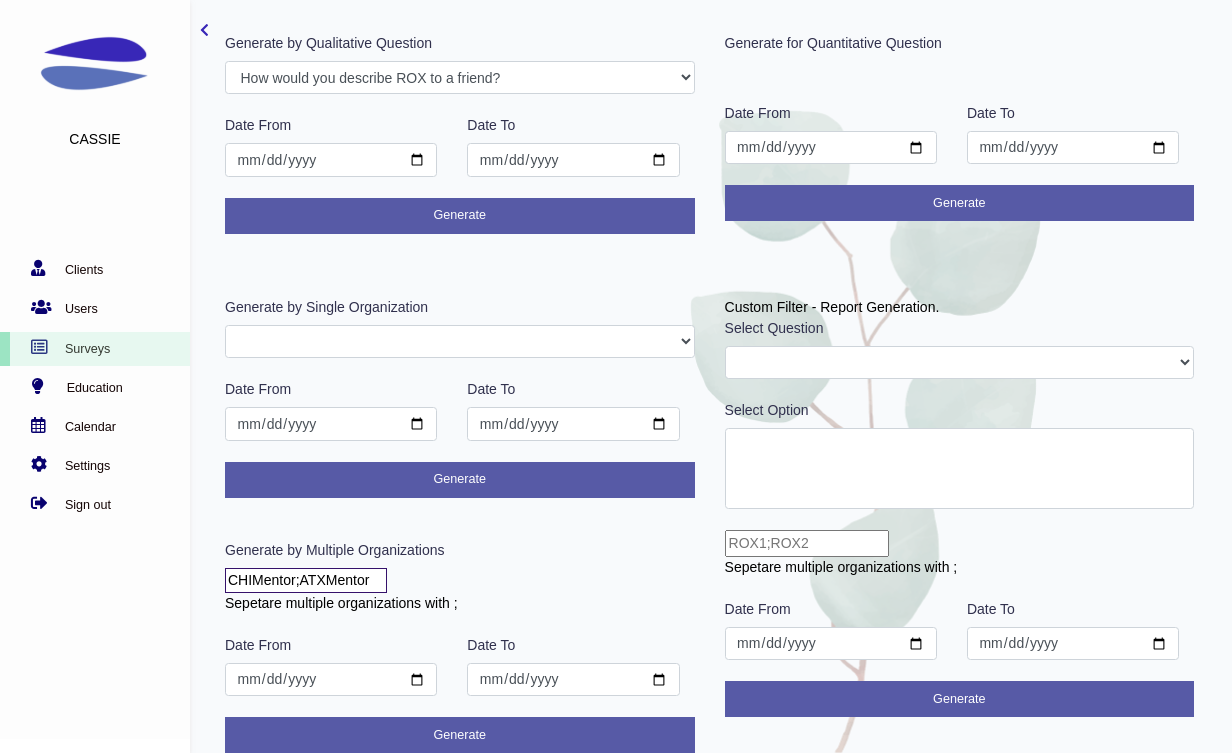 scroll, scrollTop: 0, scrollLeft: 0, axis: both 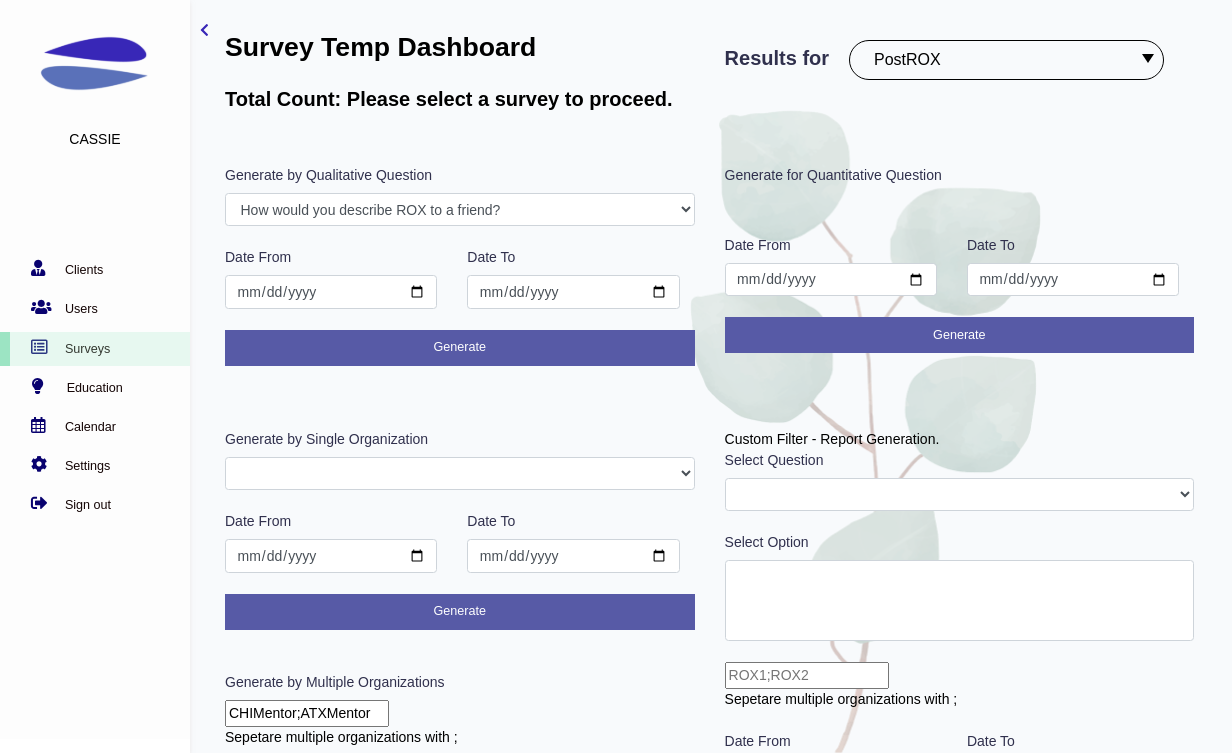 click on "PostROX PreROX YWCAHamiltonWEC AlumnaeSurvey GFMentor2 GFMentee2 YWCA2019 GFMentee3 GFMentor3 RemoteWork CampGF Pre-Survey Coopstudents Coopmanager PSParent PostCampGF KindredCU KindredCULeader PSPost PSStudent PSTeacher PostYWCAHamiltonWEC GFMentee4 GFMentor4 Betterup BetterUpLeader studentleader Pre Test 2020 SurveyDemo Pulse townhallQA GFMentorsurveyDec2020 GFMenteesurveyDec2020 Post ROX 2020 STEMClub PSParent Dec 2020 employeeaudit leadersaudit GFMenteeMarch2021 GFMentorMarch2021 WULeagueteam WULeagueplayer PSParent Mar 2021 STEMClub Mar 2021 demo ggflteam ggflleader KCUPulse1 CFGBteam CFGBleader Survey Guide TFTeam TFLeaders TFBoard anbiostudentEDI anbioEDI CJI GirlsIndex2021 Test Associate 500WSLeader 500WSPod GFMentorJune2021 GFMenteeJune2021 HFHTeam HFHTLeader WicketTeam RMTroop RMAlumi RMAlumni PSScholars EDIpostsurvey PSStudent-Pre PSPose2021 PSPost2021 PSParent2021 BBBSHHTeam BBBSHHLeads PreROX2021 GFMenteePre2021 GFMentorPre2021 SBStaff SBLeaders UofGAADTeam UofGAADLeaders TFPulse1 DaycareStaff" at bounding box center (1006, 60) 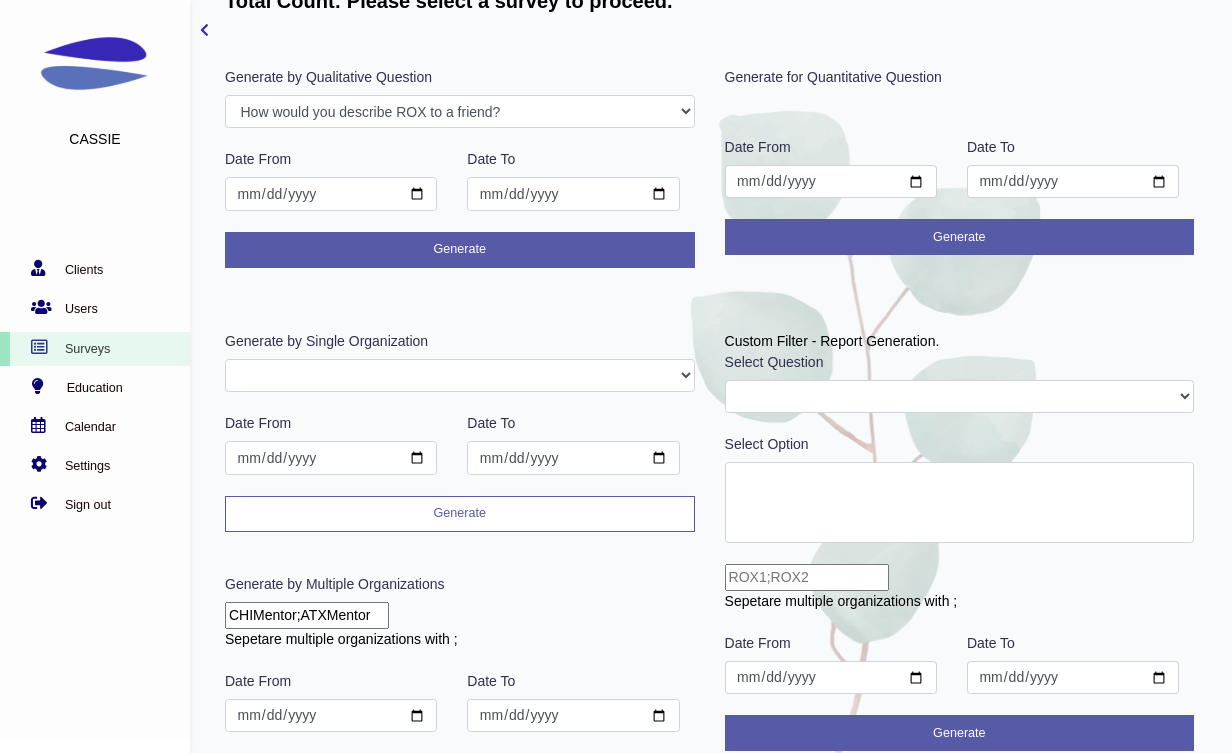 scroll, scrollTop: 112, scrollLeft: 0, axis: vertical 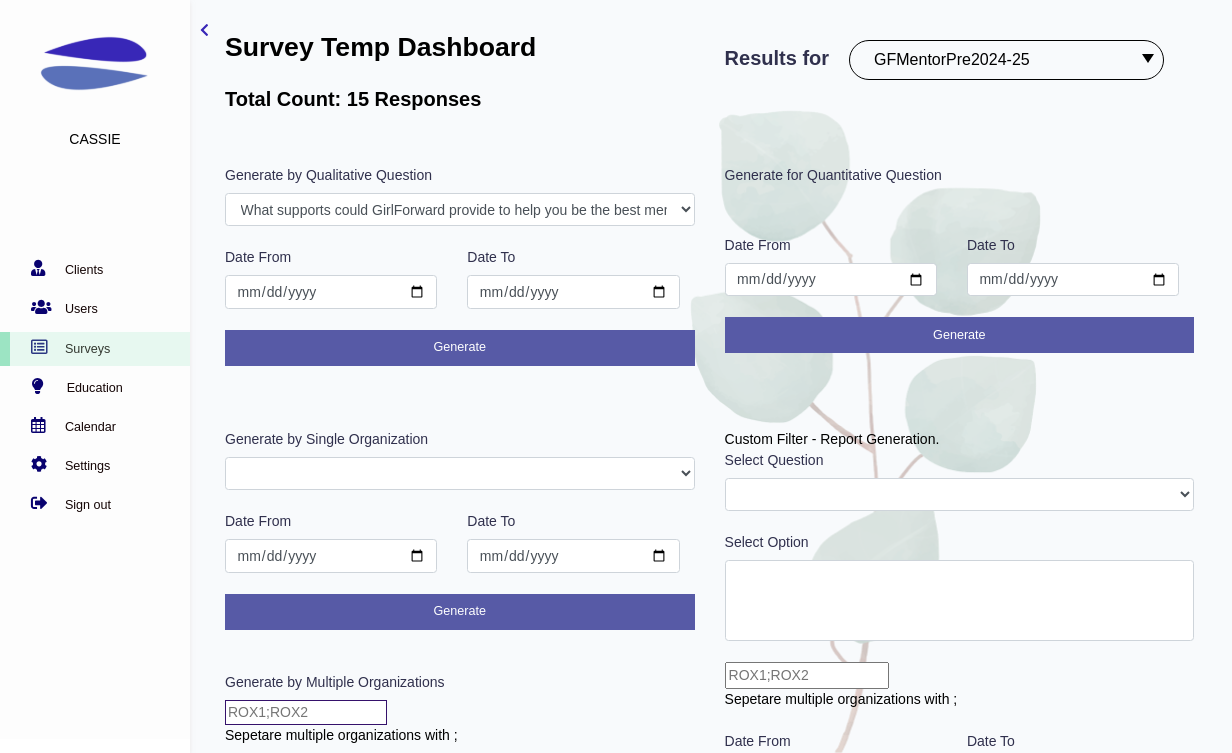 click at bounding box center (306, 712) 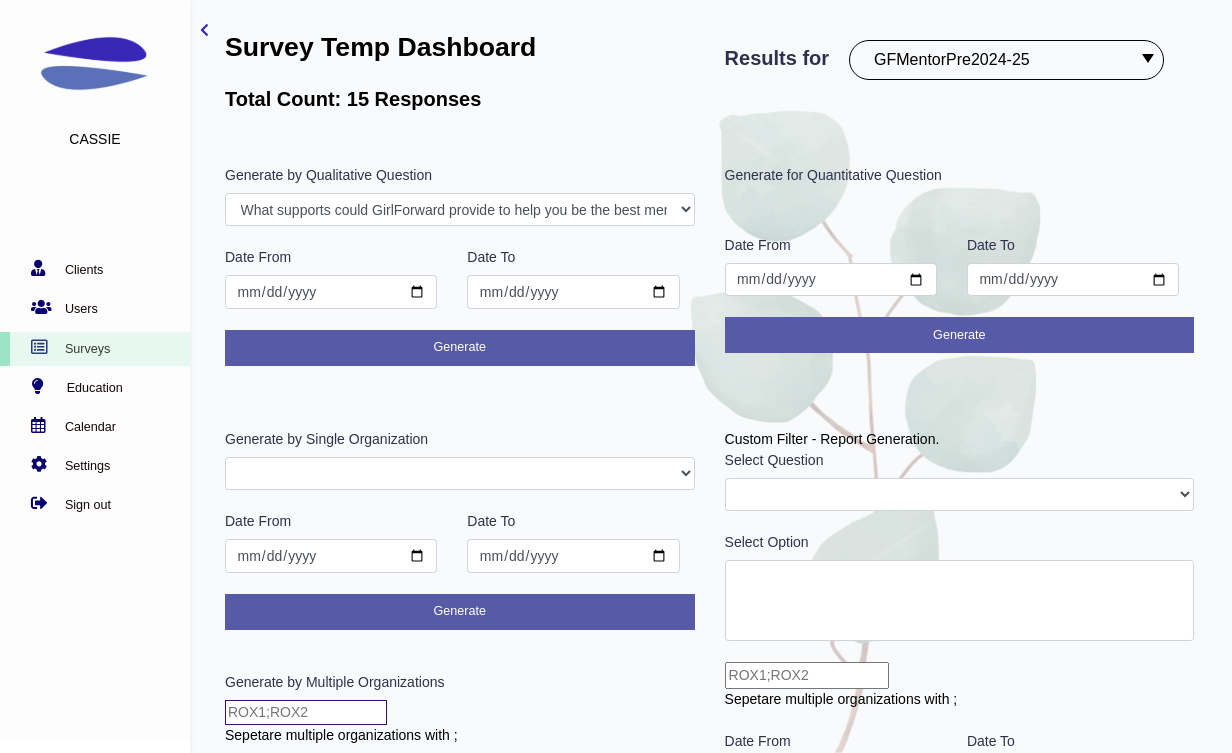 type on "CHIMentor;ATXMentor" 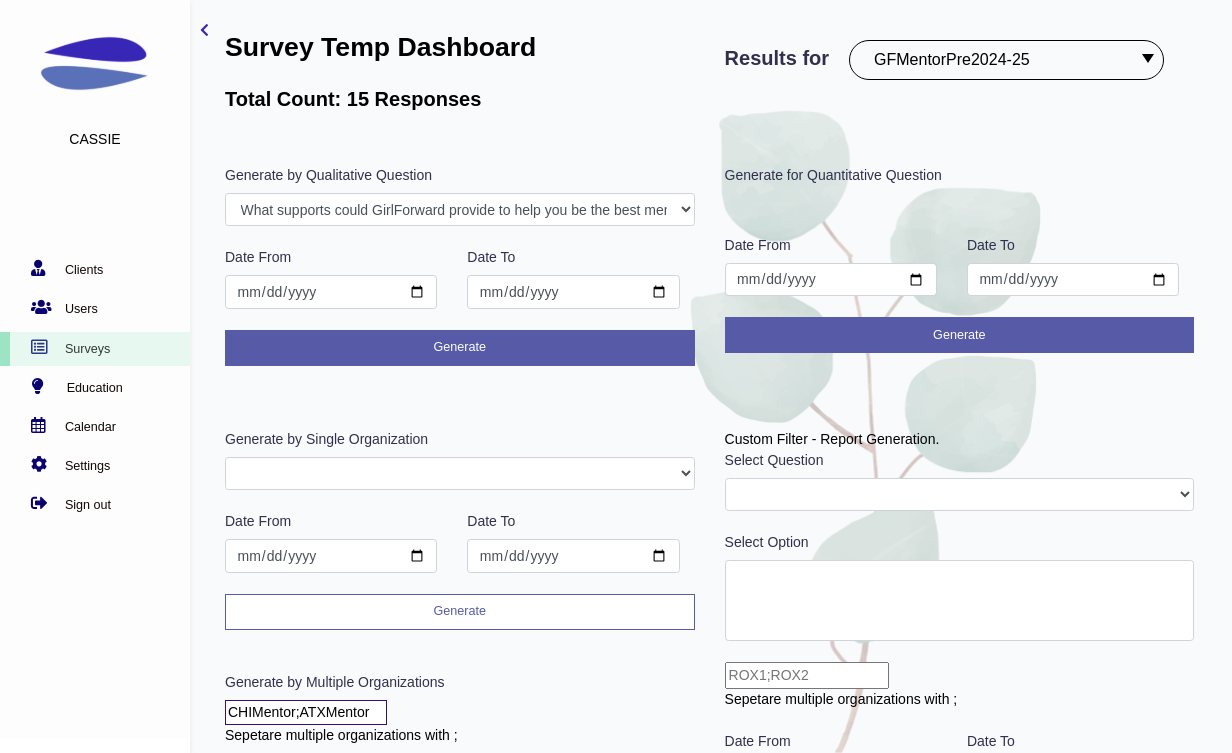 scroll, scrollTop: 134, scrollLeft: 0, axis: vertical 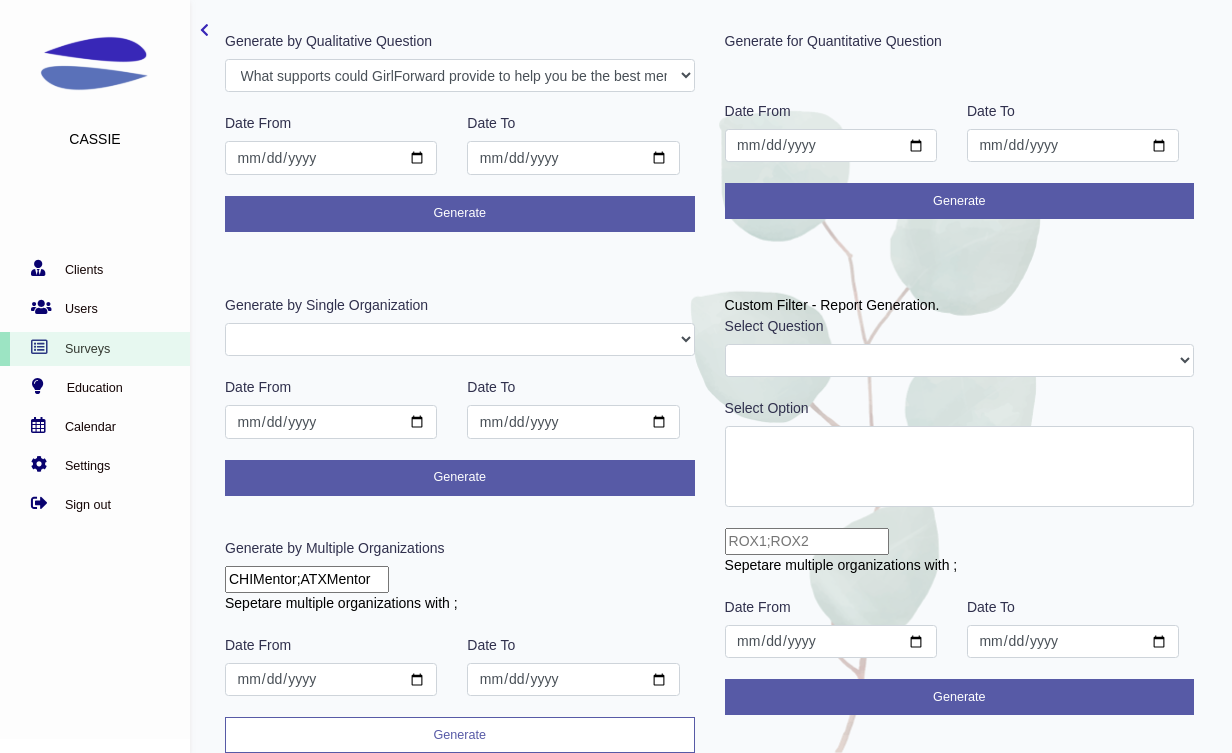 click on "Generate" at bounding box center [460, 735] 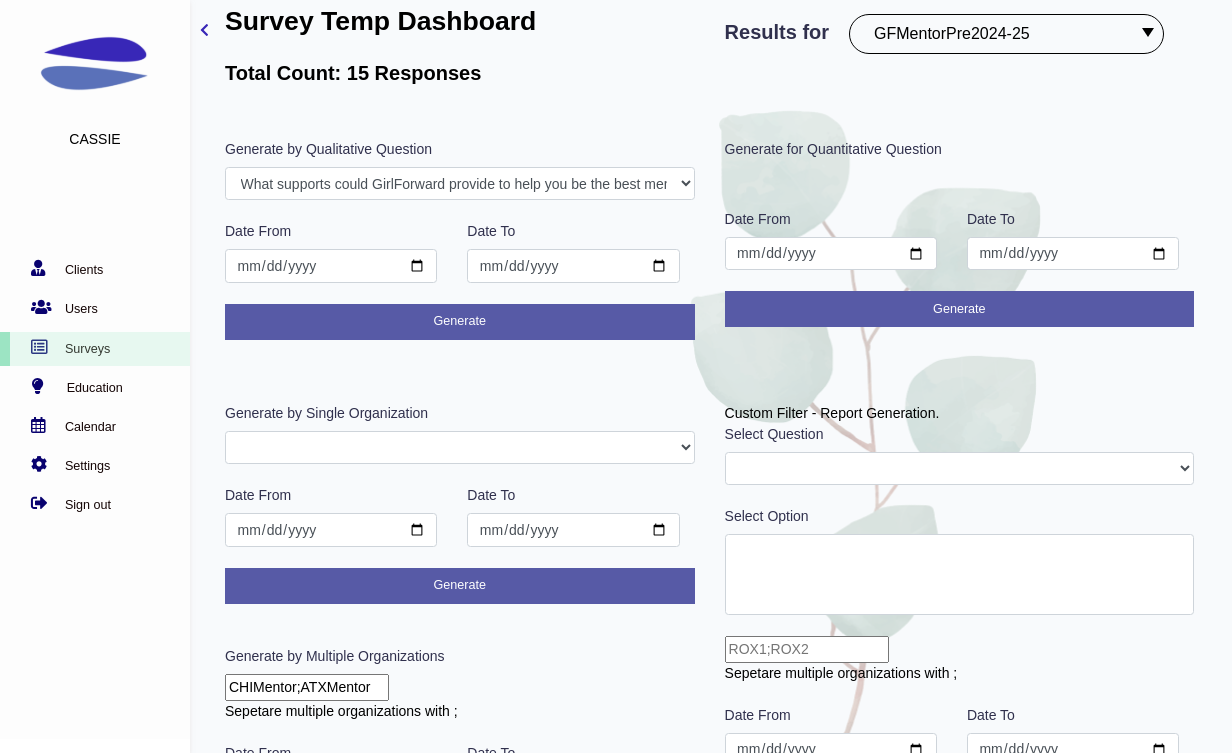 scroll, scrollTop: 0, scrollLeft: 0, axis: both 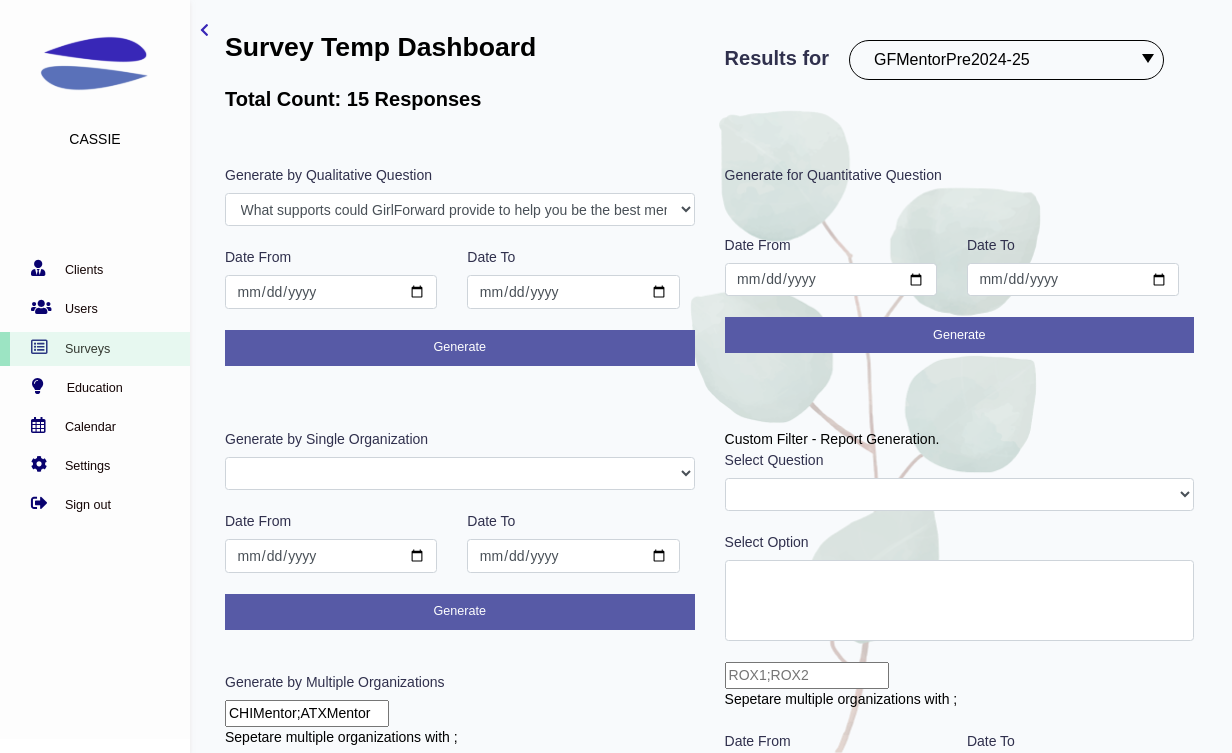 click on "PostROX PreROX YWCAHamiltonWEC AlumnaeSurvey GFMentor2 GFMentee2 YWCA2019 GFMentee3 GFMentor3 RemoteWork CampGF Pre-Survey Coopstudents Coopmanager PSParent PostCampGF KindredCU KindredCULeader PSPost PSStudent PSTeacher PostYWCAHamiltonWEC GFMentee4 GFMentor4 Betterup BetterUpLeader studentleader Pre Test 2020 SurveyDemo Pulse townhallQA GFMentorsurveyDec2020 GFMenteesurveyDec2020 Post ROX 2020 STEMClub PSParent Dec 2020 employeeaudit leadersaudit GFMenteeMarch2021 GFMentorMarch2021 WULeagueteam WULeagueplayer PSParent Mar 2021 STEMClub Mar 2021 demo ggflteam ggflleader KCUPulse1 CFGBteam CFGBleader Survey Guide TFTeam TFLeaders TFBoard anbiostudentEDI anbioEDI CJI GirlsIndex2021 Test Associate 500WSLeader 500WSPod GFMentorJune2021 GFMenteeJune2021 HFHTeam HFHTLeader WicketTeam RMTroop RMAlumi RMAlumni PSScholars EDIpostsurvey PSStudent-Pre PSPose2021 PSPost2021 PSParent2021 BBBSHHTeam BBBSHHLeads PreROX2021 GFMenteePre2021 GFMentorPre2021 SBStaff SBLeaders UofGAADTeam UofGAADLeaders TFPulse1 DaycareStaff" at bounding box center (1006, 60) 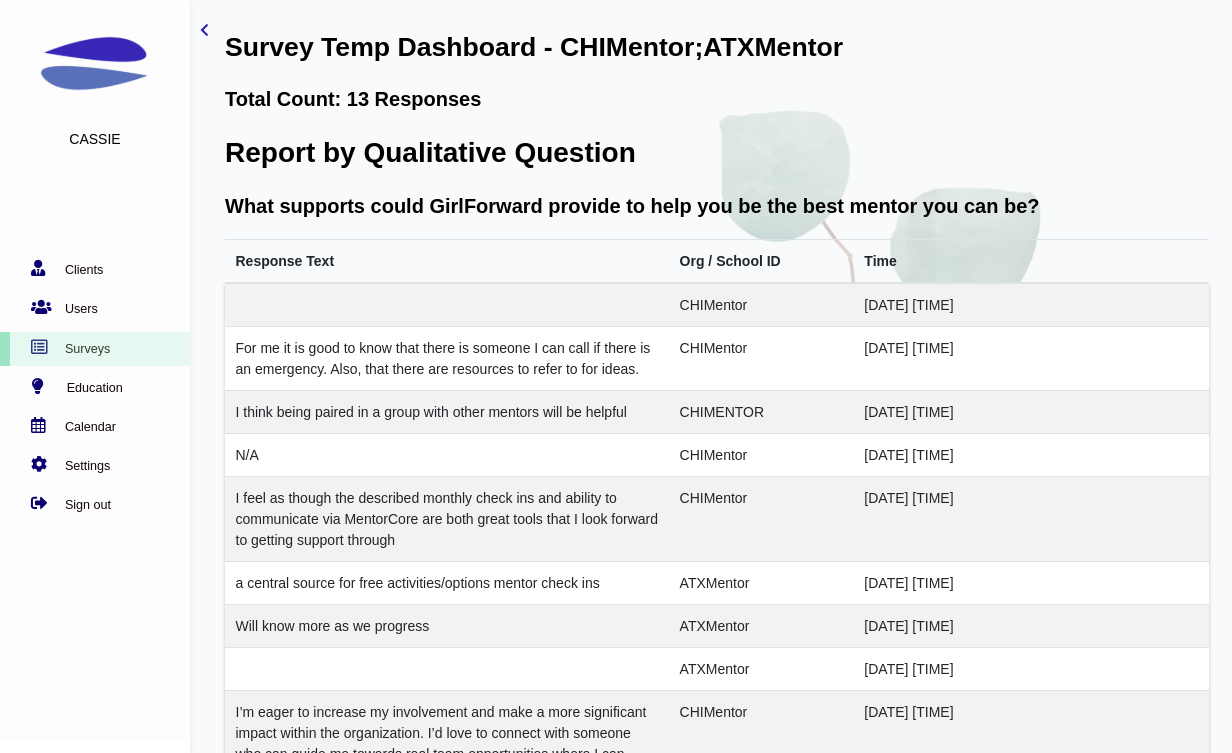 scroll, scrollTop: 0, scrollLeft: 0, axis: both 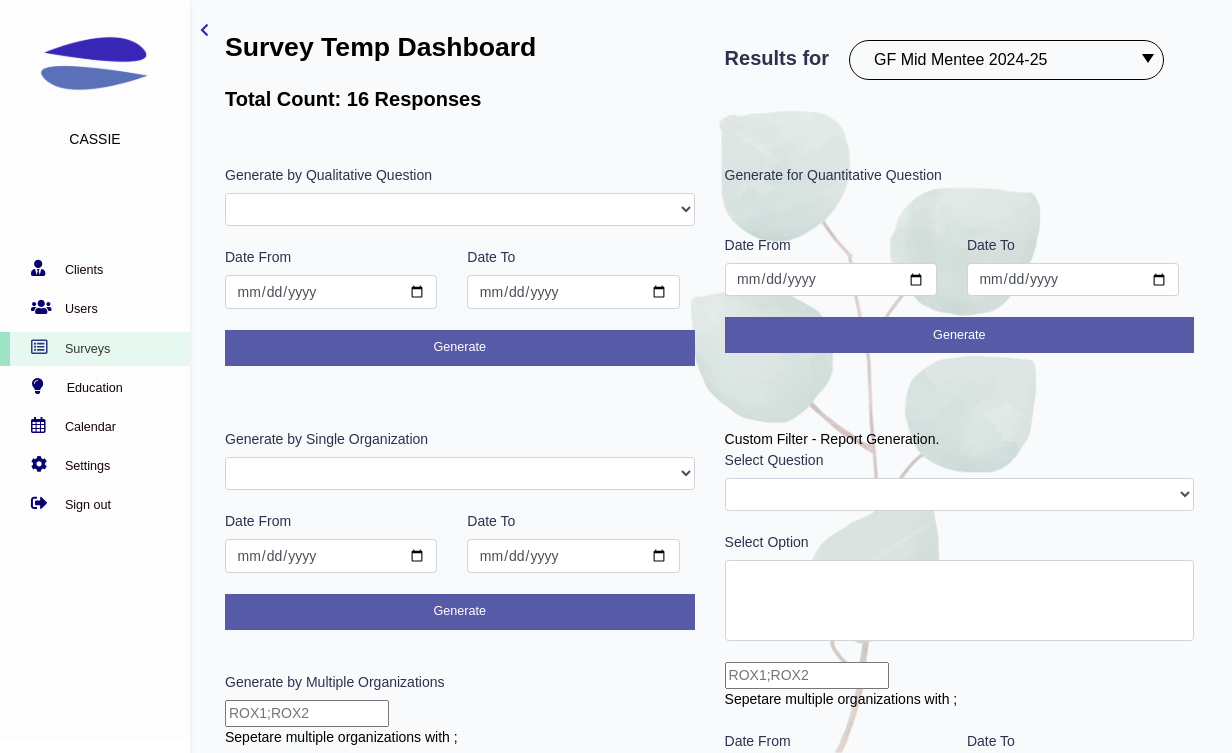 click on "PostROX PreROX YWCAHamiltonWEC AlumnaeSurvey GFMentor2 GFMentee2 YWCA2019 GFMentee3 GFMentor3 RemoteWork CampGF Pre-Survey Coopstudents Coopmanager PSParent PostCampGF KindredCU KindredCULeader PSPost PSStudent PSTeacher PostYWCAHamiltonWEC GFMentee4 GFMentor4 Betterup BetterUpLeader studentleader Pre Test 2020 SurveyDemo Pulse townhallQA GFMentorsurveyDec2020 GFMenteesurveyDec2020 Post ROX 2020 STEMClub PSParent Dec 2020 employeeaudit leadersaudit GFMenteeMarch2021 GFMentorMarch2021 WULeagueteam WULeagueplayer PSParent Mar 2021 STEMClub Mar 2021 demo ggflteam ggflleader KCUPulse1 CFGBteam CFGBleader Survey Guide TFTeam TFLeaders TFBoard anbiostudentEDI anbioEDI CJI GirlsIndex2021 Test Associate 500WSLeader 500WSPod GFMentorJune2021 GFMenteeJune2021 HFHTeam HFHTLeader WicketTeam RMTroop RMAlumi RMAlumni PSScholars EDIpostsurvey PSStudent-Pre PSPose2021 PSPost2021 PSParent2021 BBBSHHTeam BBBSHHLeads PreROX2021 GFMenteePre2021 GFMentorPre2021 SBStaff SBLeaders UofGAADTeam UofGAADLeaders TFPulse1 DaycareStaff" at bounding box center [1006, 60] 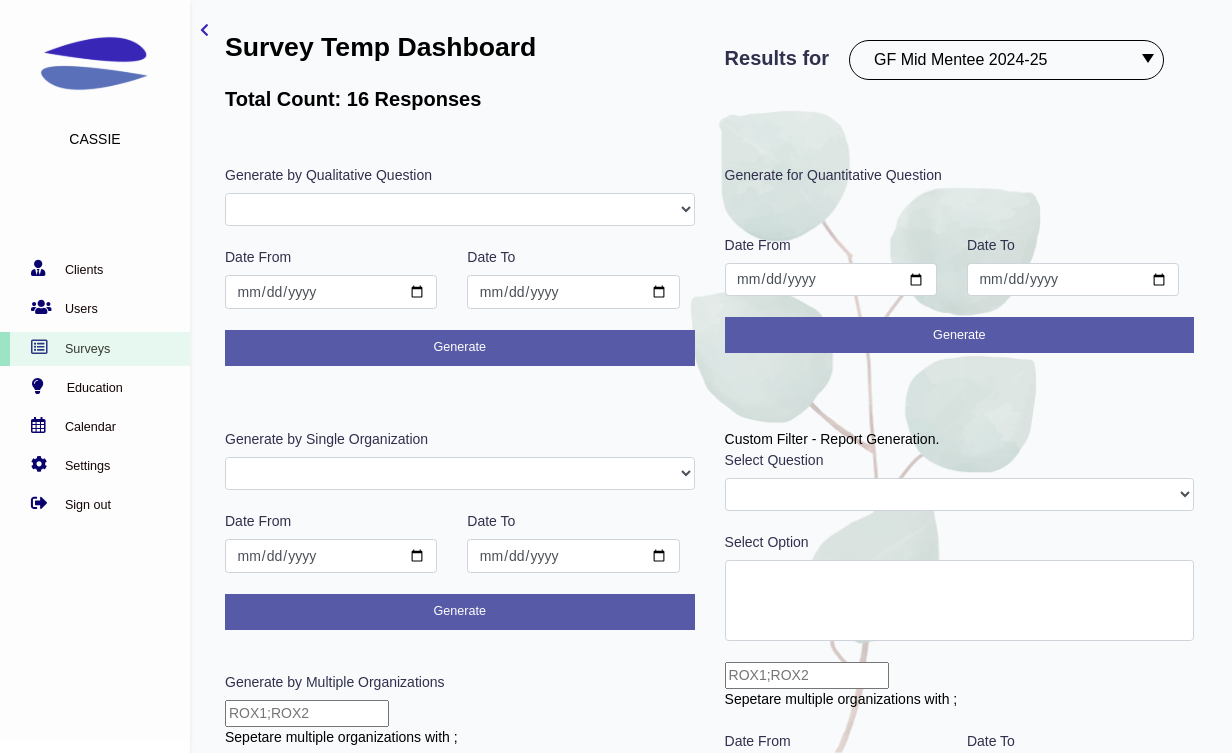 select on "301" 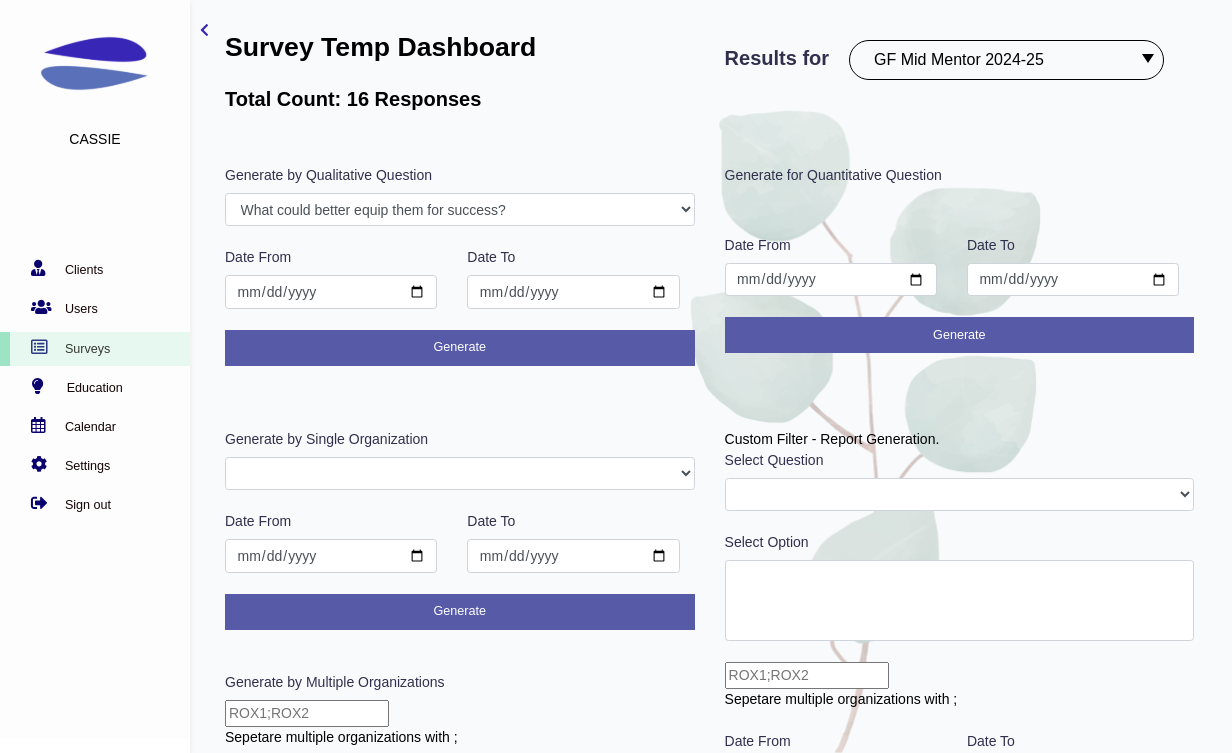 scroll, scrollTop: 0, scrollLeft: 0, axis: both 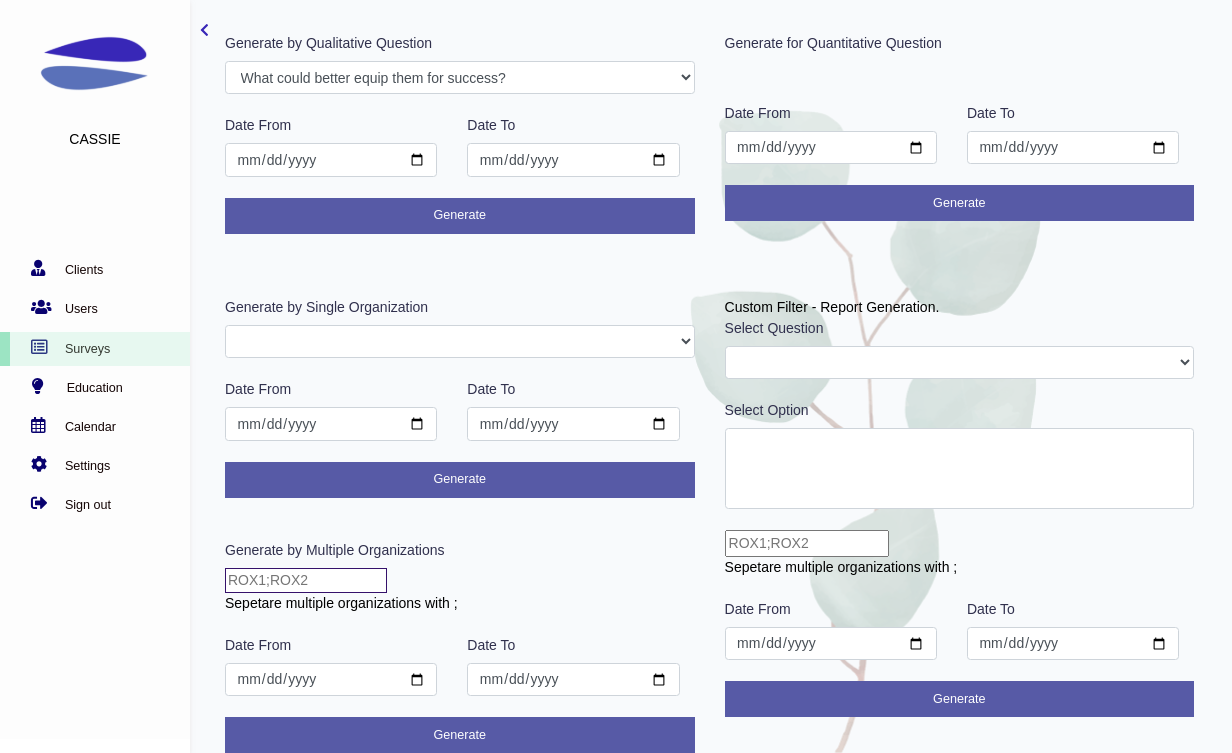 click at bounding box center [306, 580] 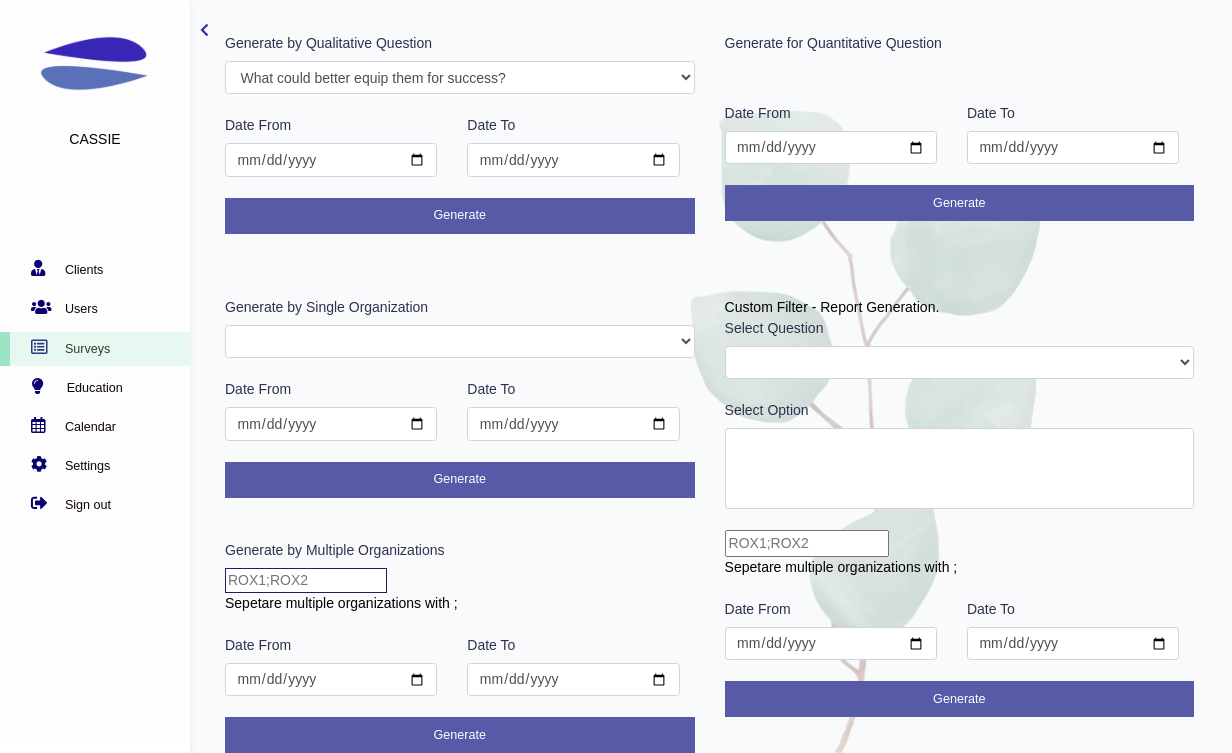 type on "CHIMentor;ATXMentor" 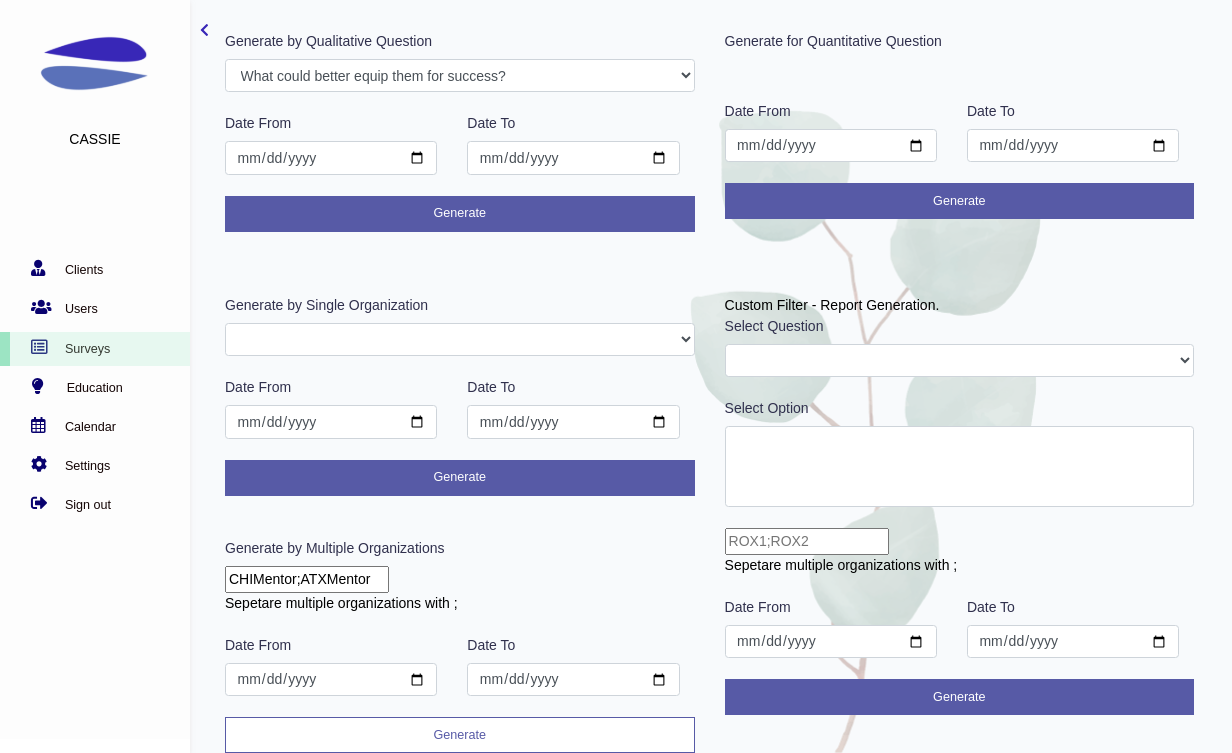 click on "Generate" at bounding box center (460, 735) 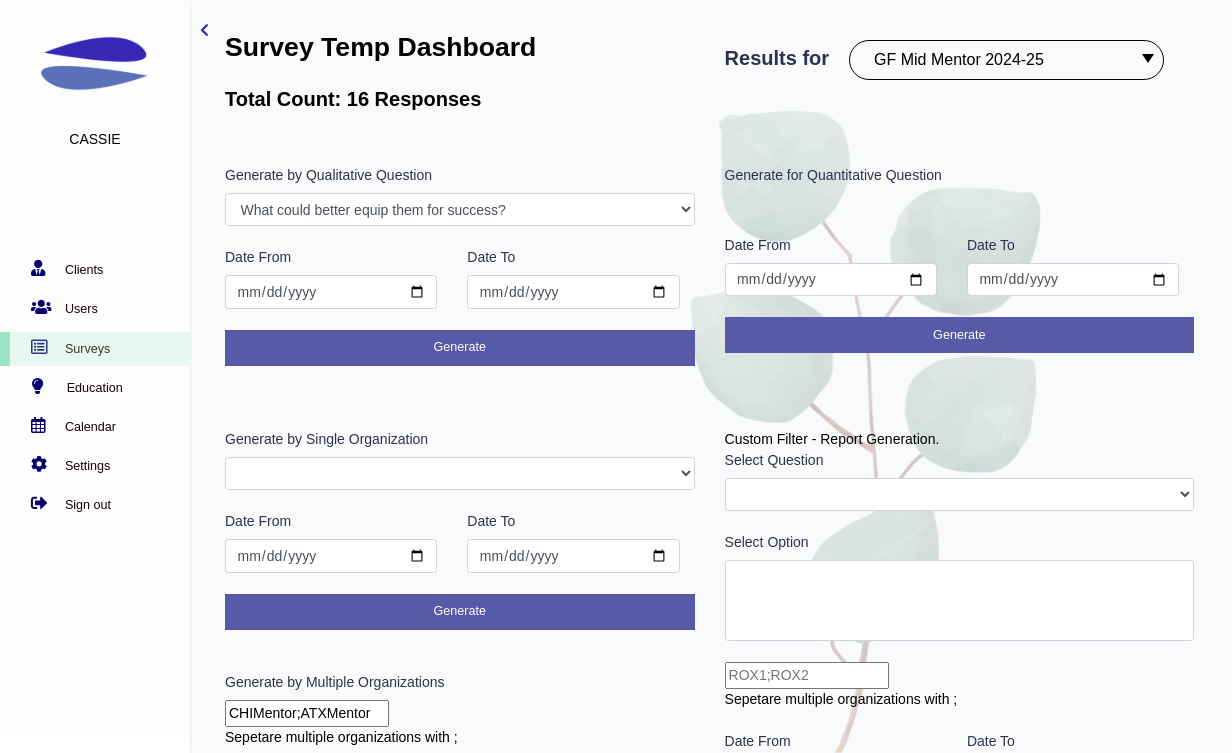 click on "PostROX PreROX YWCAHamiltonWEC AlumnaeSurvey GFMentor2 GFMentee2 YWCA2019 GFMentee3 GFMentor3 RemoteWork CampGF Pre-Survey Coopstudents Coopmanager PSParent PostCampGF KindredCU KindredCULeader PSPost PSStudent PSTeacher PostYWCAHamiltonWEC GFMentee4 GFMentor4 Betterup BetterUpLeader studentleader Pre Test 2020 SurveyDemo Pulse townhallQA GFMentorsurveyDec2020 GFMenteesurveyDec2020 Post ROX 2020 STEMClub PSParent Dec 2020 employeeaudit leadersaudit GFMenteeMarch2021 GFMentorMarch2021 WULeagueteam WULeagueplayer PSParent Mar 2021 STEMClub Mar 2021 demo ggflteam ggflleader KCUPulse1 CFGBteam CFGBleader Survey Guide TFTeam TFLeaders TFBoard anbiostudentEDI anbioEDI CJI GirlsIndex2021 Test Associate 500WSLeader 500WSPod GFMentorJune2021 GFMenteeJune2021 HFHTeam HFHTLeader WicketTeam RMTroop RMAlumi RMAlumni PSScholars EDIpostsurvey PSStudent-Pre PSPose2021 PSPost2021 PSParent2021 BBBSHHTeam BBBSHHLeads PreROX2021 GFMenteePre2021 GFMentorPre2021 SBStaff SBLeaders UofGAADTeam UofGAADLeaders TFPulse1 DaycareStaff" at bounding box center [1006, 60] 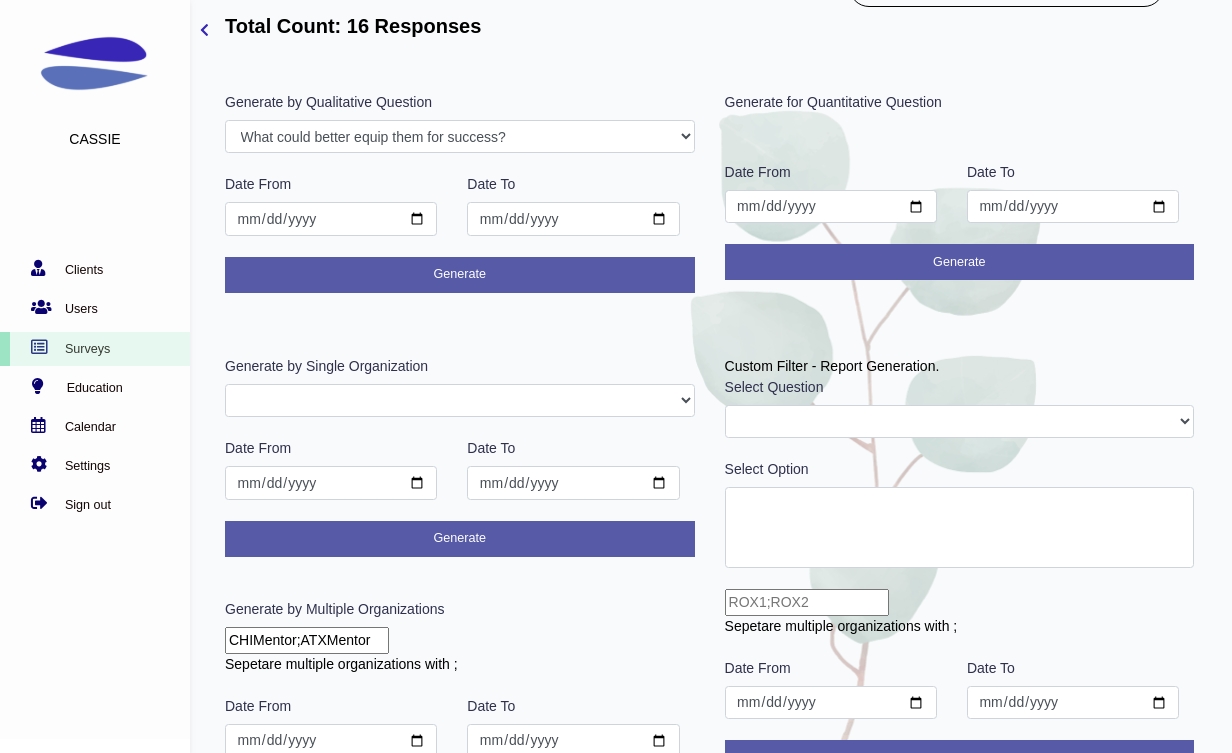 scroll, scrollTop: 74, scrollLeft: 0, axis: vertical 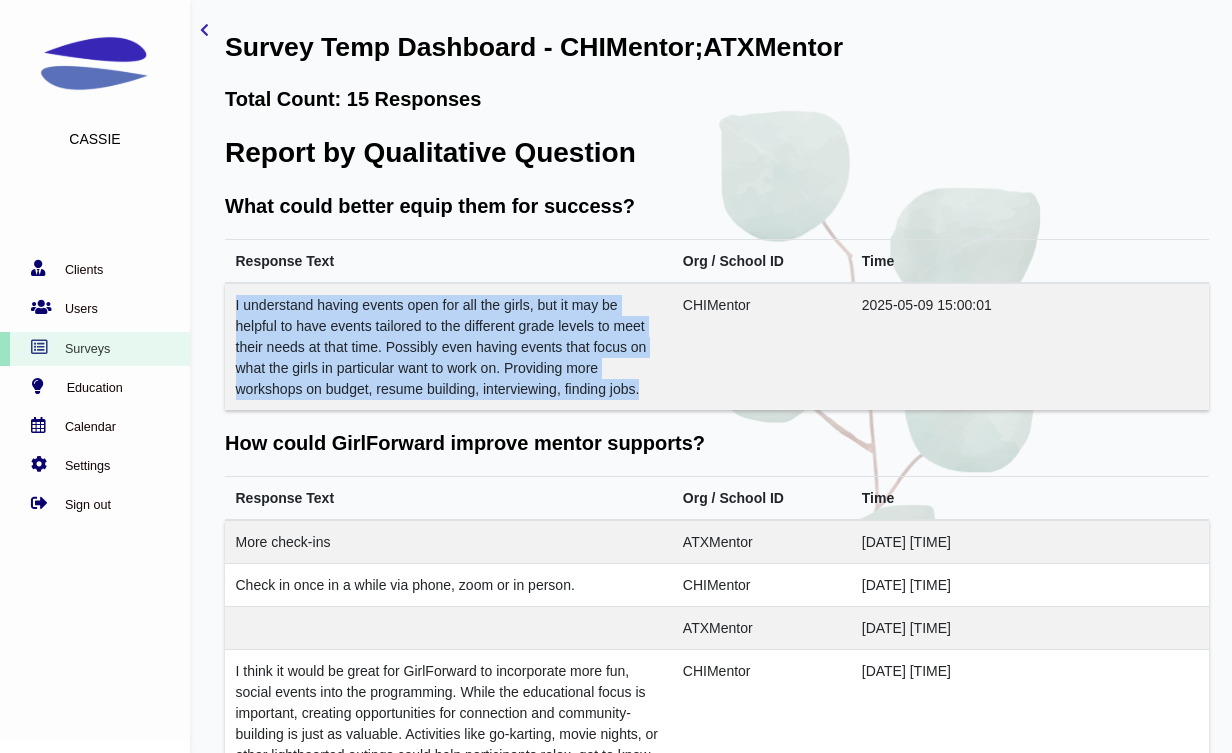 drag, startPoint x: 231, startPoint y: 302, endPoint x: 648, endPoint y: 405, distance: 429.53232 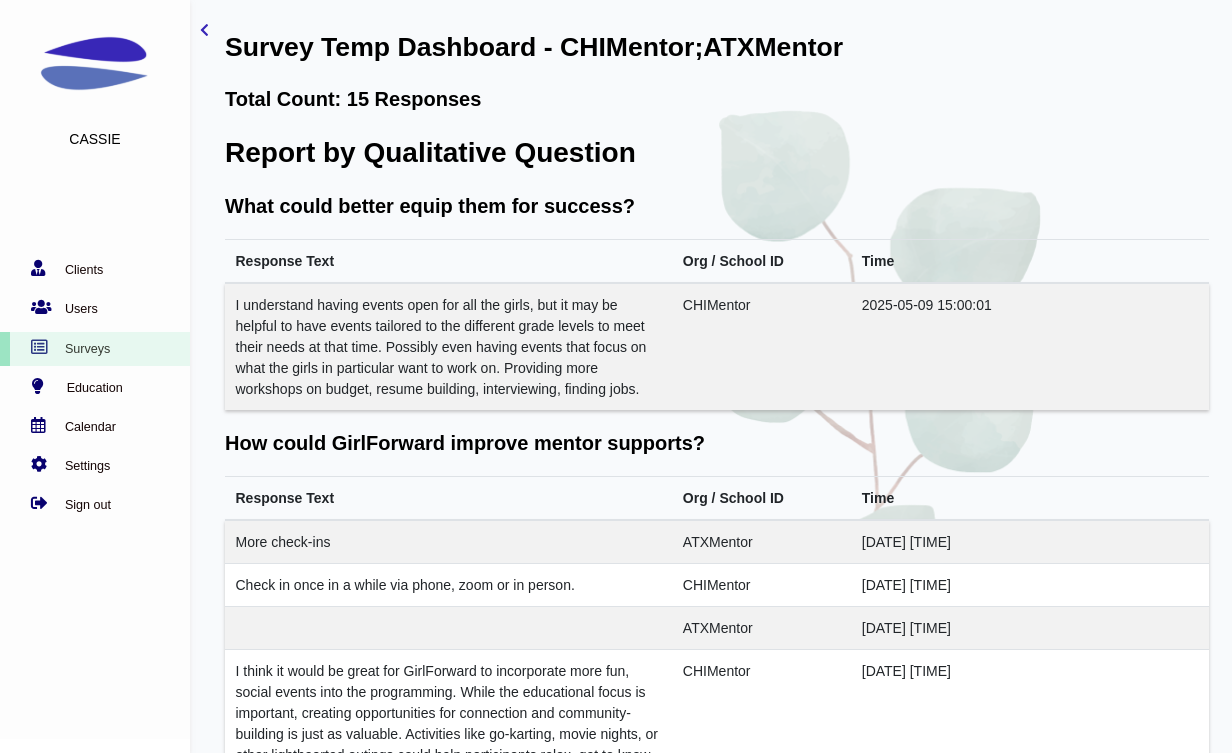 click on "What could better equip them for success?" at bounding box center [430, 206] 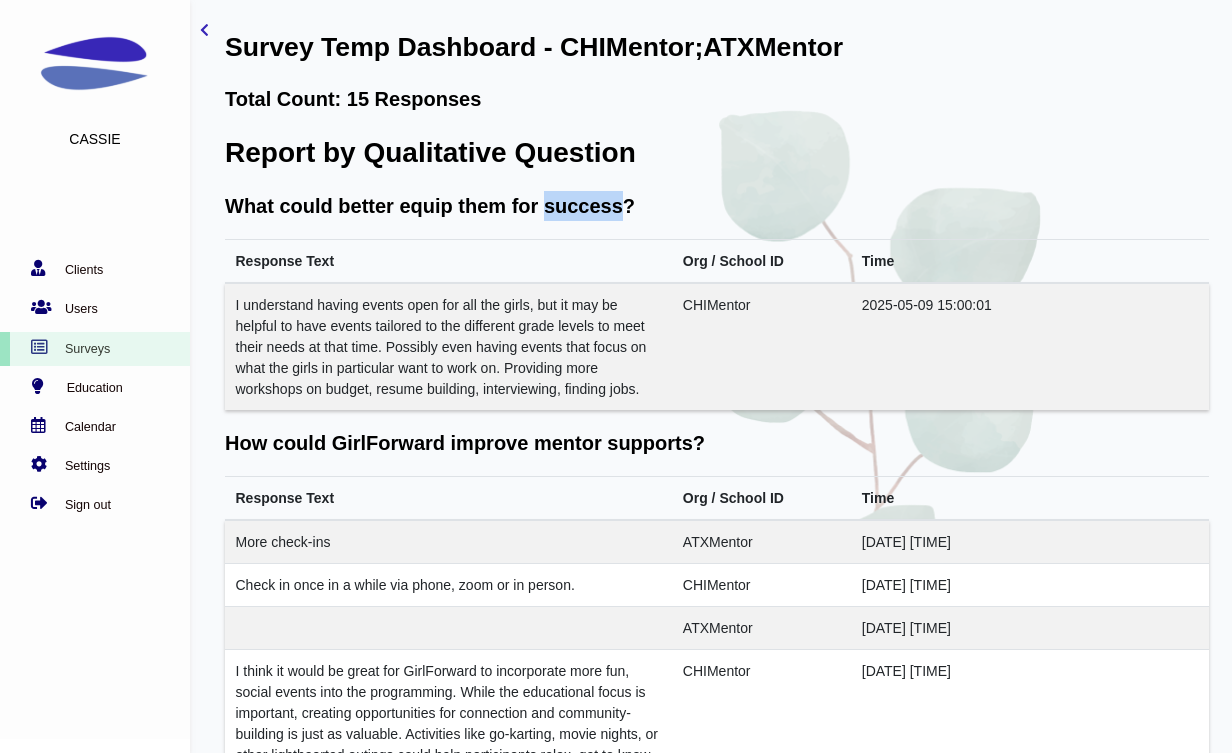click on "What could better equip them for success?" at bounding box center [430, 206] 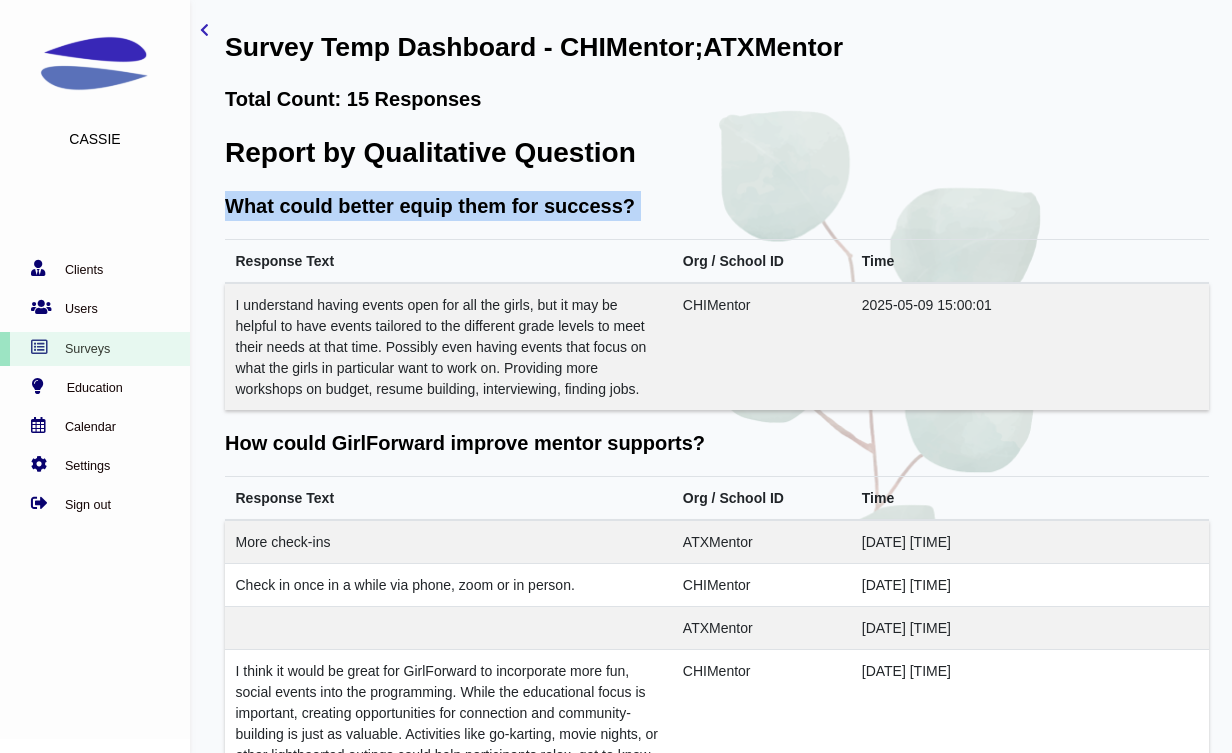 copy on "What could better equip them for success?" 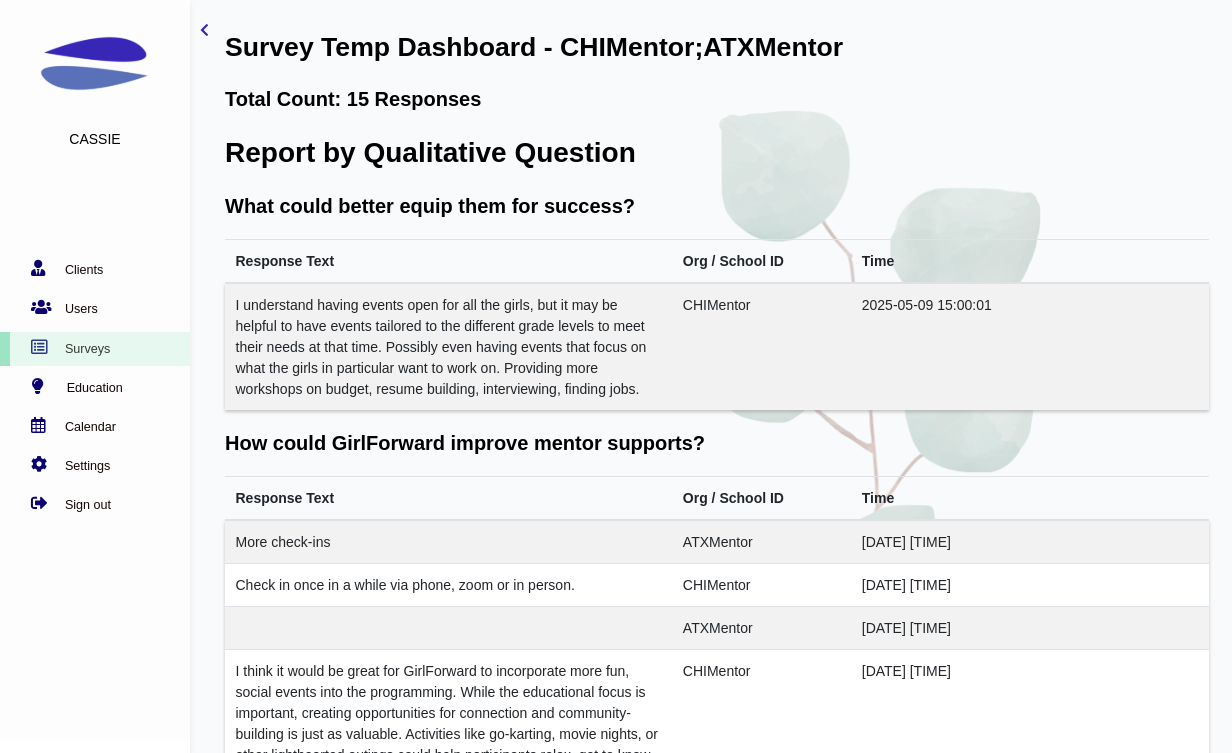 click on "I understand having events open for all the girls, but it may be helpful to have events tailored to the different grade levels to meet their needs at that time. Possibly even having events that focus on what the girls in particular want to work on. Providing more workshops on budget, resume building, interviewing, finding jobs." at bounding box center [448, 346] 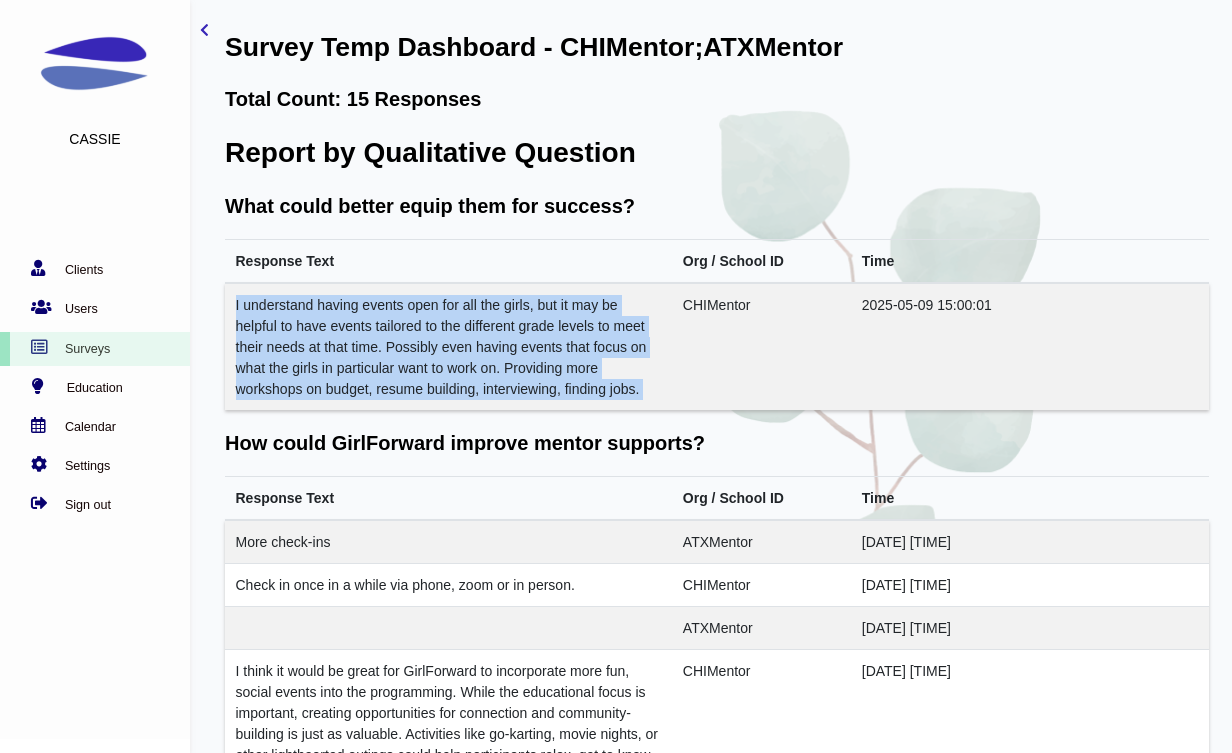 click on "I understand having events open for all the girls, but it may be helpful to have events tailored to the different grade levels to meet their needs at that time. Possibly even having events that focus on what the girls in particular want to work on. Providing more workshops on budget, resume building, interviewing, finding jobs." at bounding box center [448, 346] 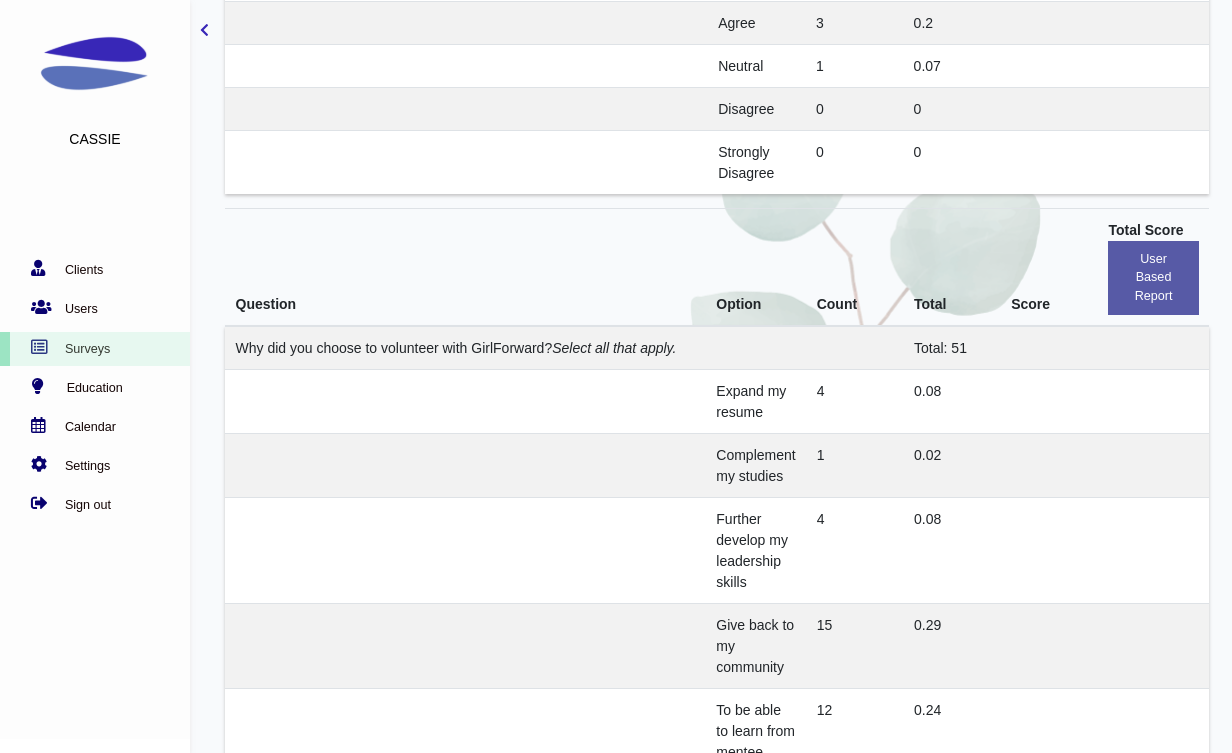 scroll, scrollTop: 3076, scrollLeft: 0, axis: vertical 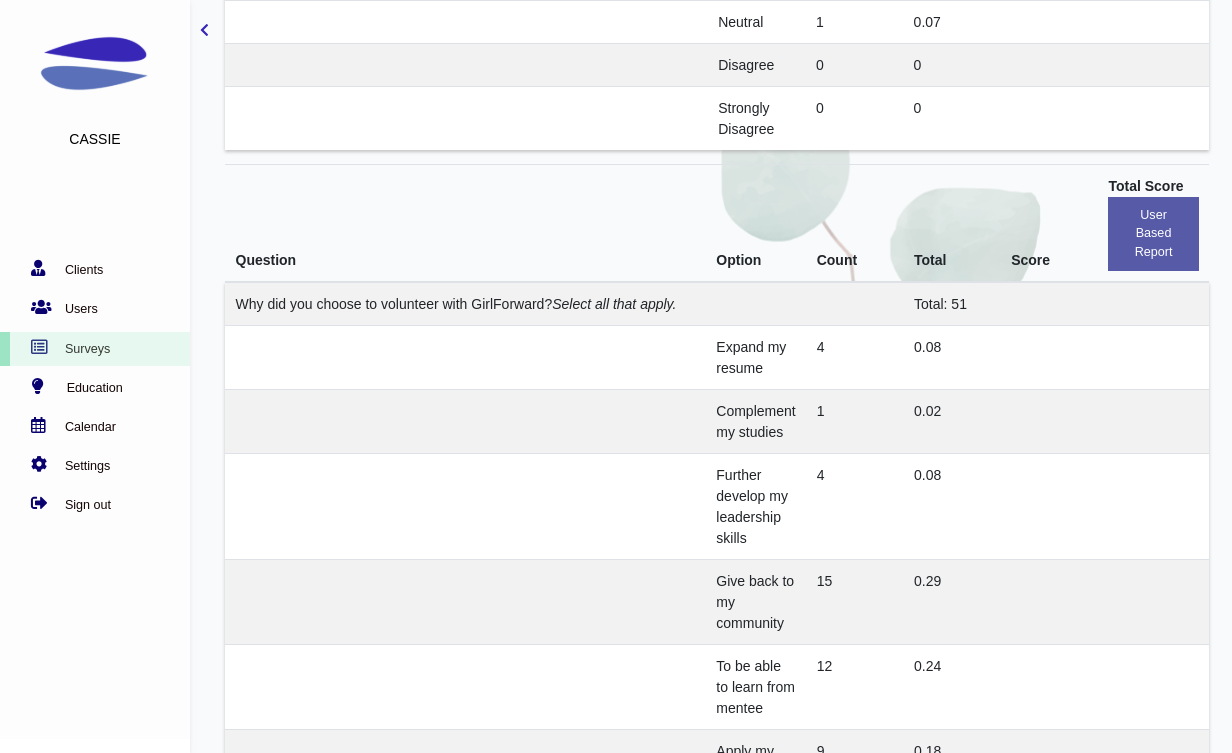 click on "Why did you choose to volunteer with GirlForward?  Select all that apply." at bounding box center (456, 304) 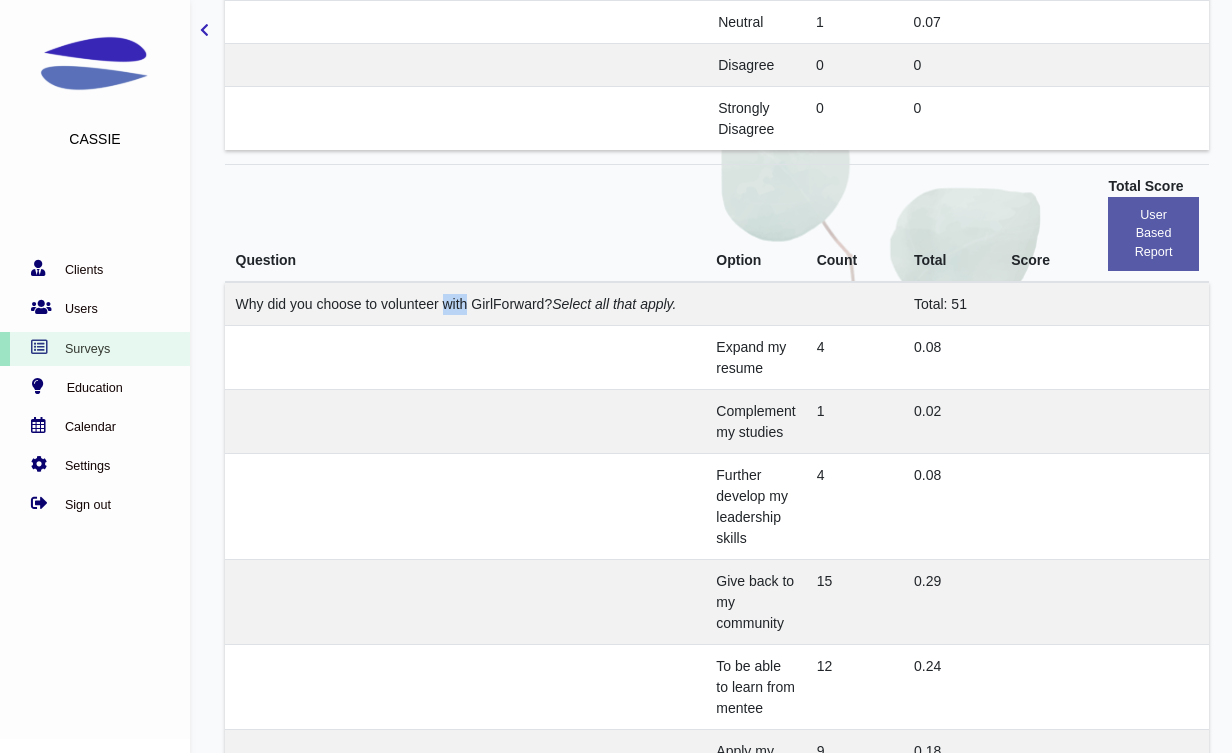 click on "Why did you choose to volunteer with GirlForward?  Select all that apply." at bounding box center [456, 304] 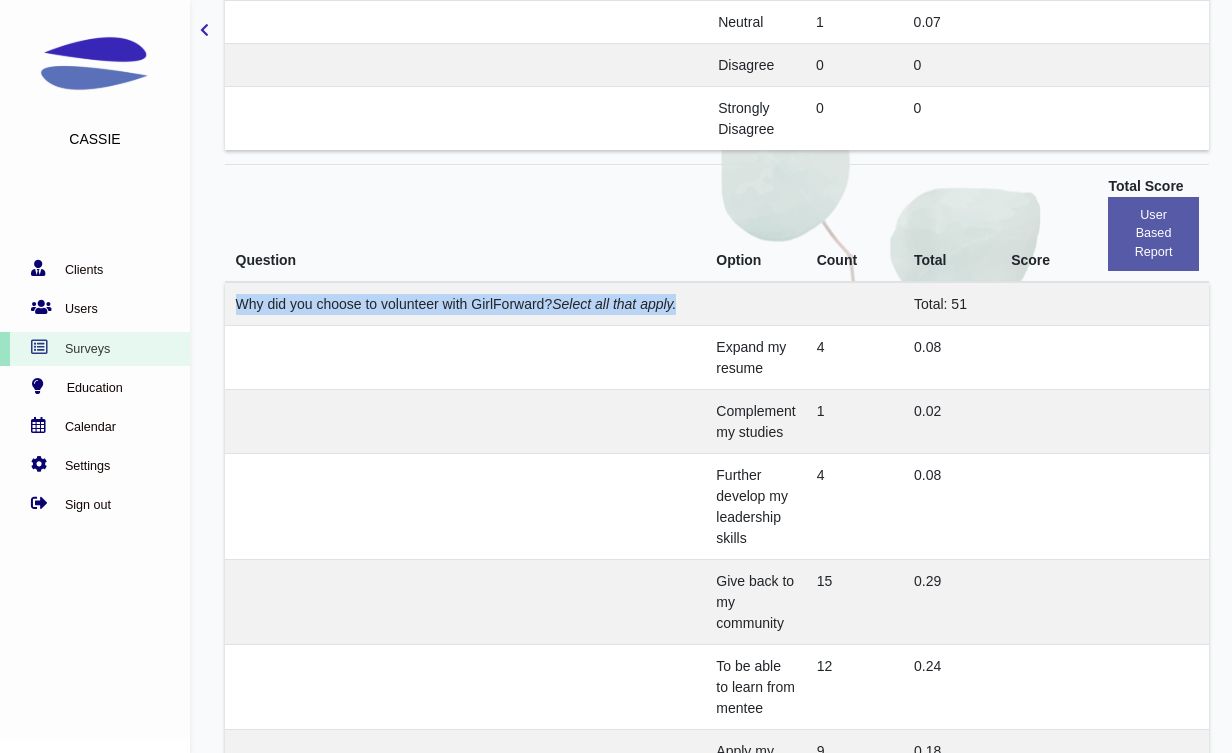 copy on "Why did you choose to volunteer with GirlForward?  Select all that apply." 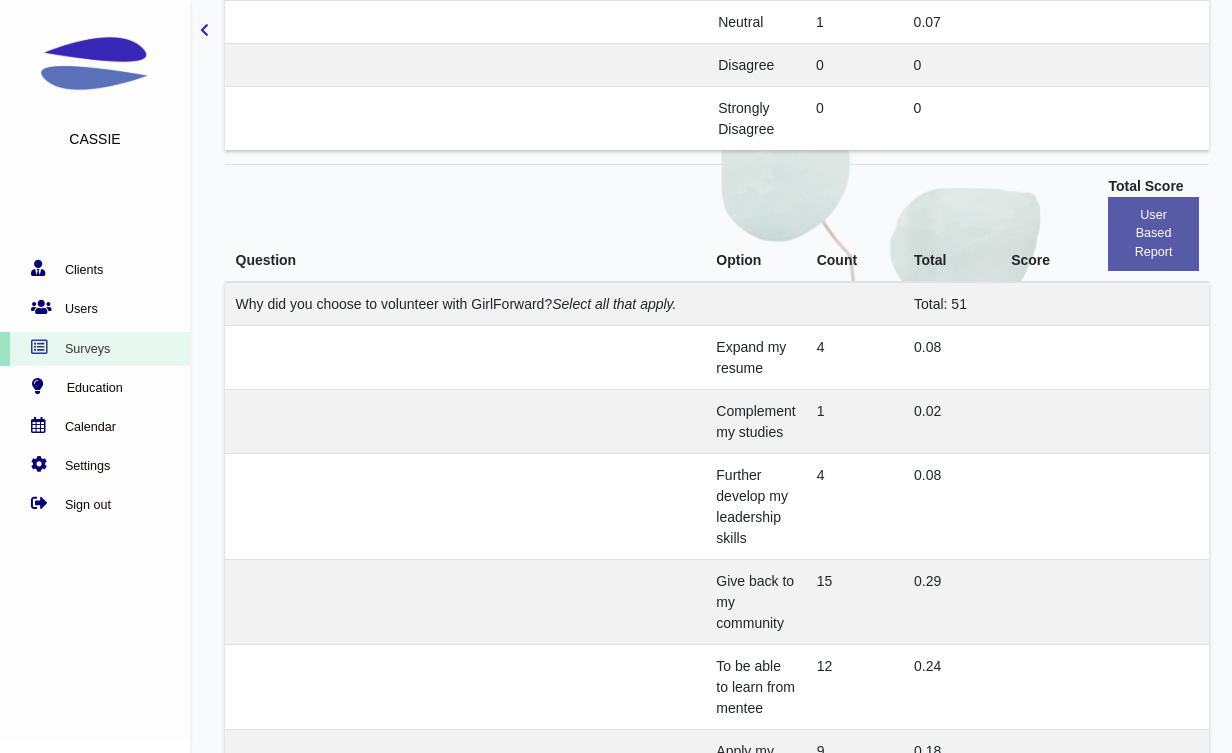 scroll, scrollTop: 3266, scrollLeft: 0, axis: vertical 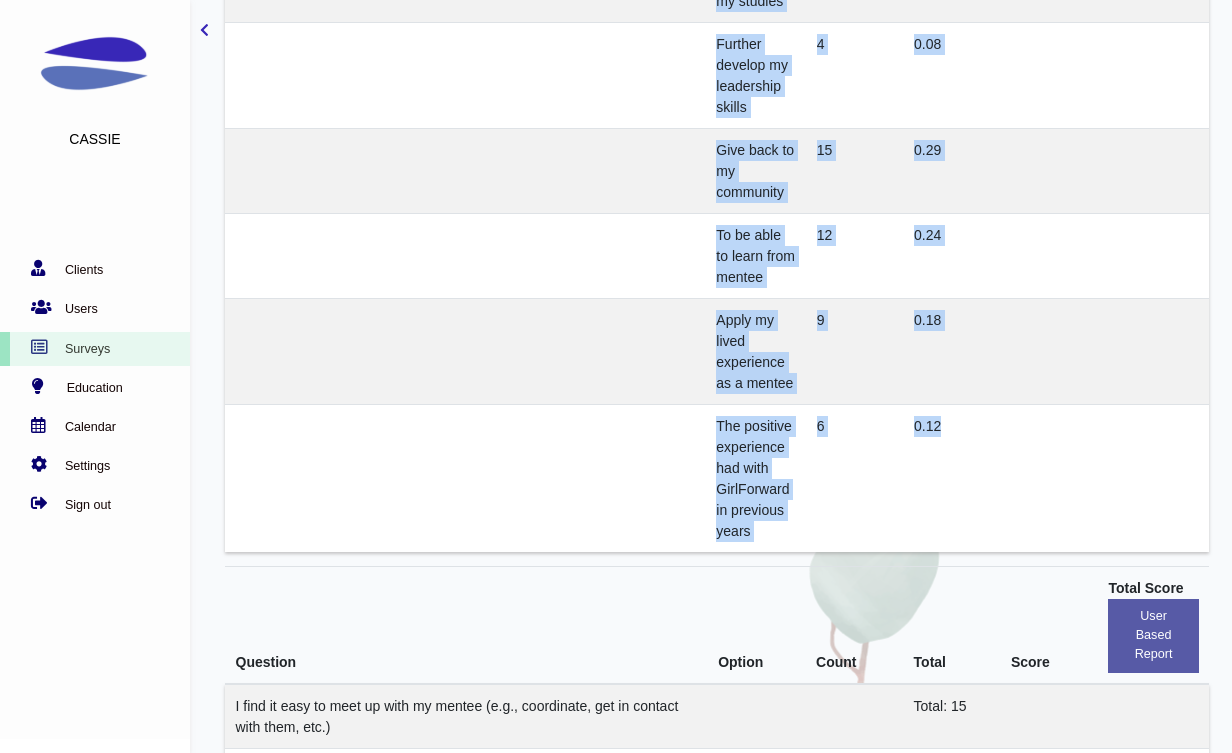 drag, startPoint x: 711, startPoint y: 155, endPoint x: 941, endPoint y: 479, distance: 397.33612 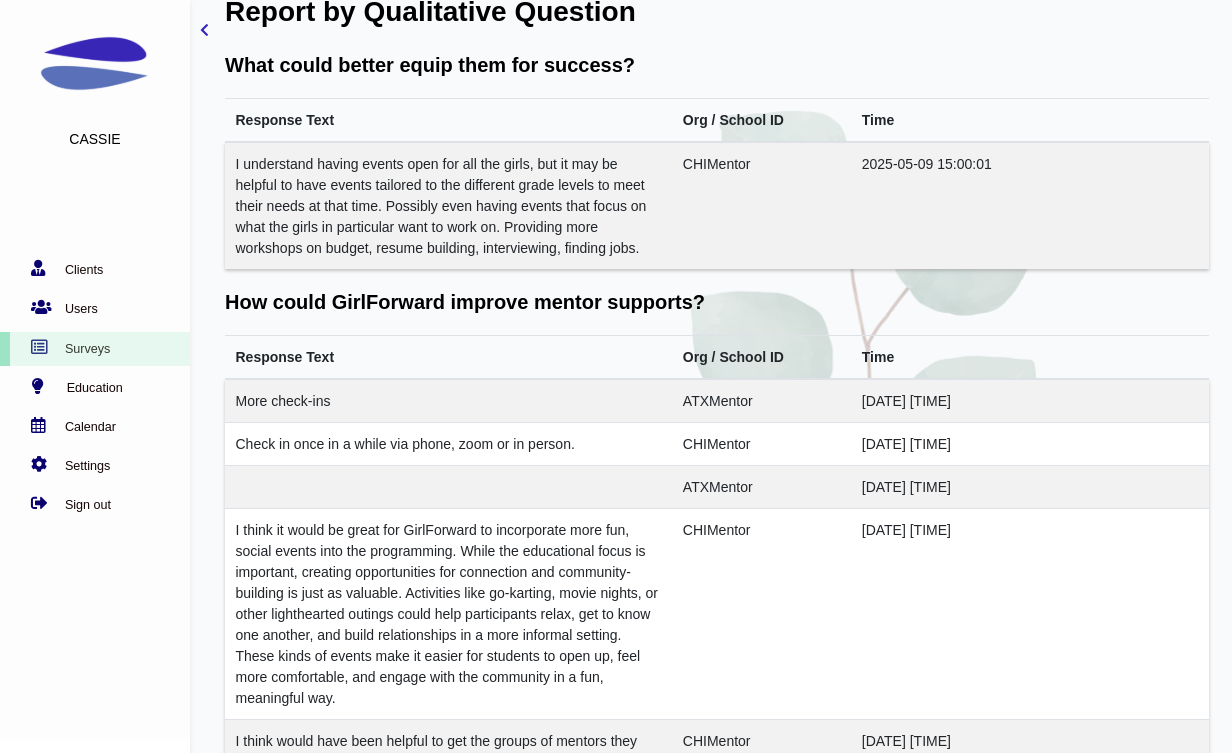 scroll, scrollTop: 0, scrollLeft: 0, axis: both 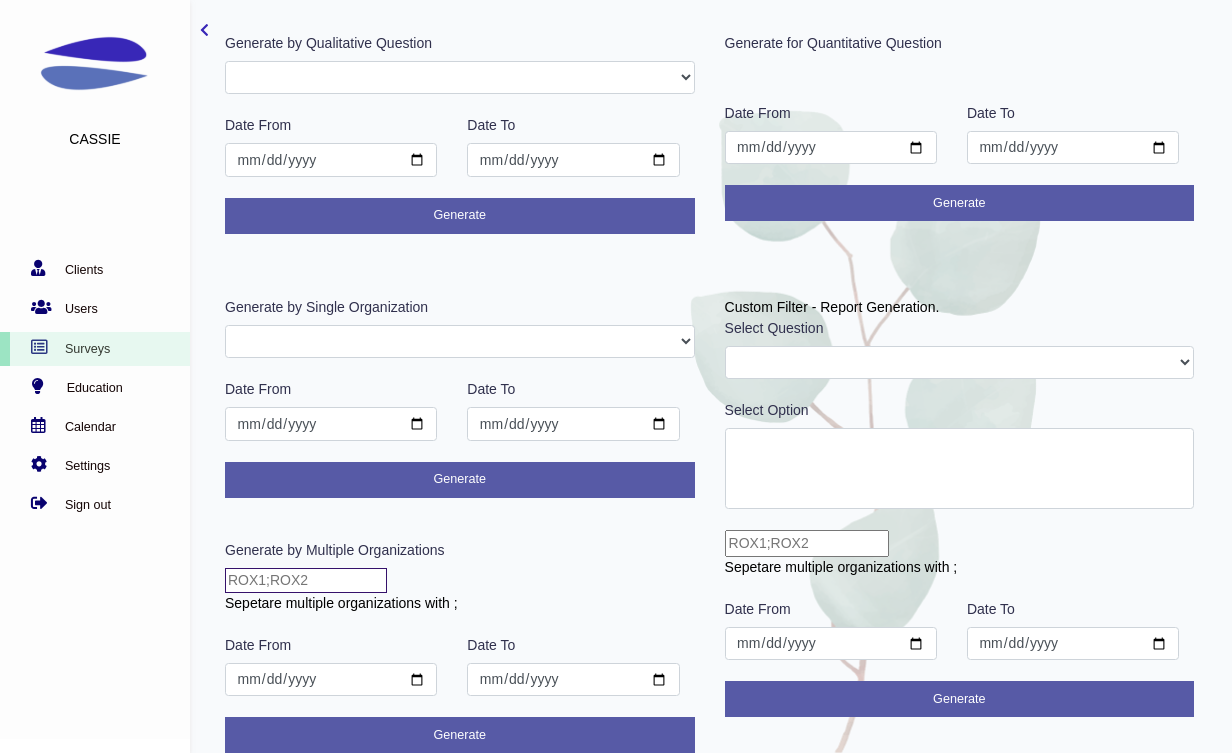 click at bounding box center [306, 580] 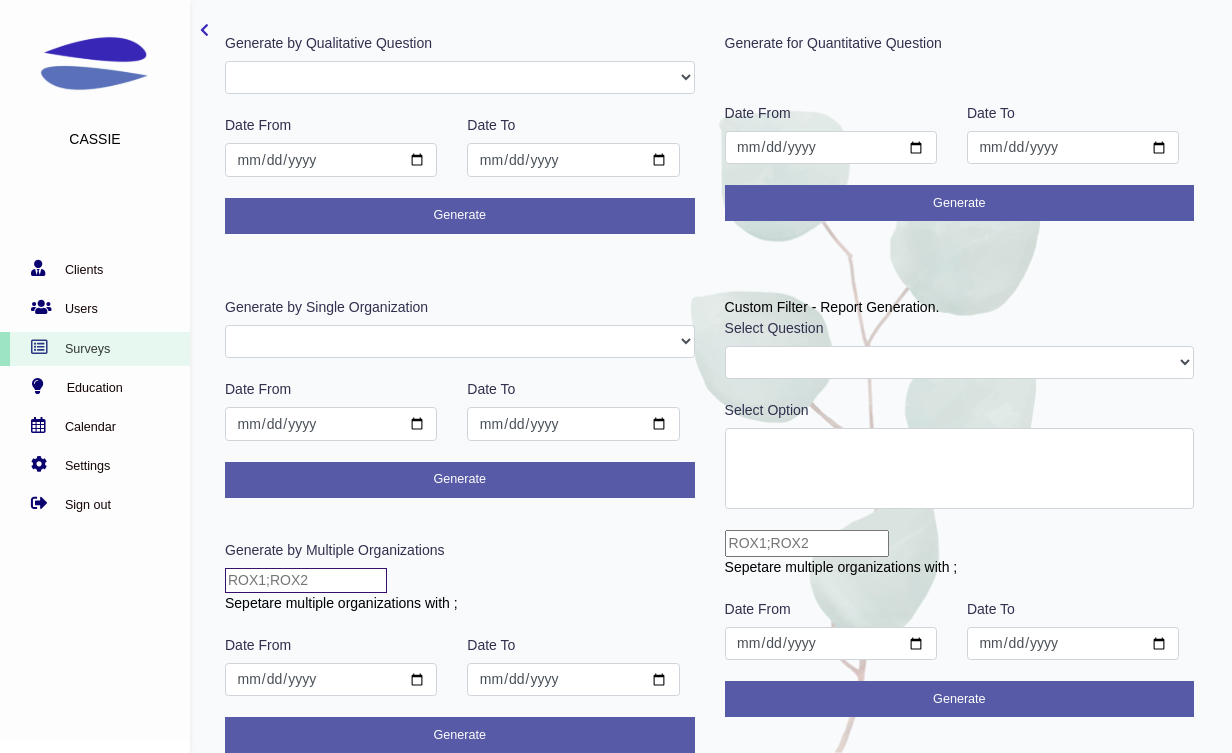type on "CHIMentee;ATXMentee" 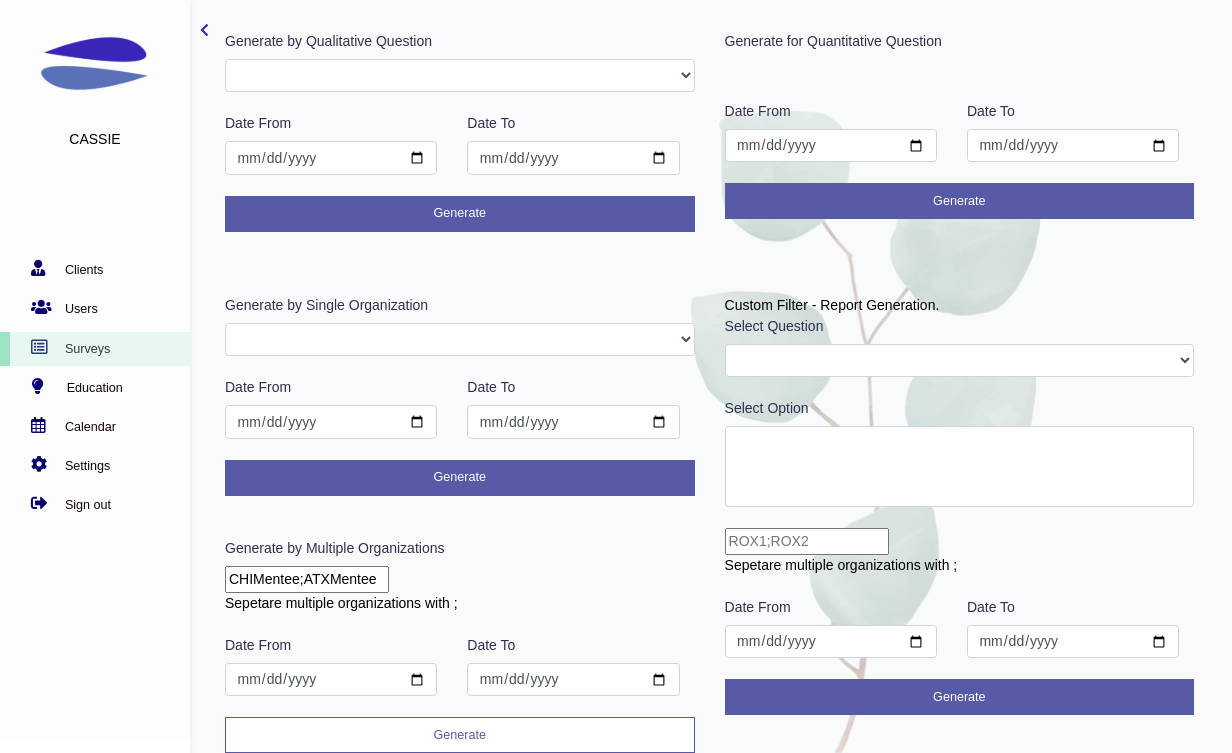 click on "Generate" at bounding box center (460, 735) 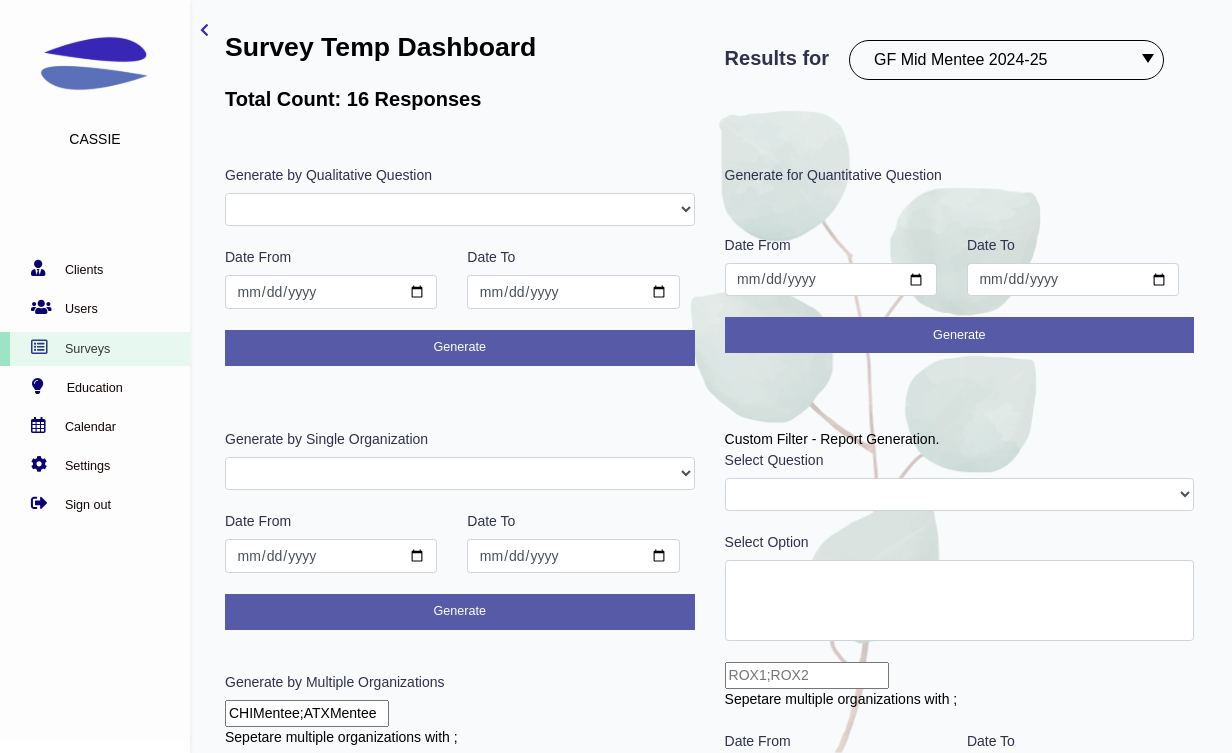 click on "PostROX PreROX YWCAHamiltonWEC AlumnaeSurvey GFMentor2 GFMentee2 YWCA2019 GFMentee3 GFMentor3 RemoteWork CampGF Pre-Survey Coopstudents Coopmanager PSParent PostCampGF KindredCU KindredCULeader PSPost PSStudent PSTeacher PostYWCAHamiltonWEC GFMentee4 GFMentor4 Betterup BetterUpLeader studentleader Pre Test 2020 SurveyDemo Pulse townhallQA GFMentorsurveyDec2020 GFMenteesurveyDec2020 Post ROX 2020 STEMClub PSParent Dec 2020 employeeaudit leadersaudit GFMenteeMarch2021 GFMentorMarch2021 WULeagueteam WULeagueplayer PSParent Mar 2021 STEMClub Mar 2021 demo ggflteam ggflleader KCUPulse1 CFGBteam CFGBleader Survey Guide TFTeam TFLeaders TFBoard anbiostudentEDI anbioEDI CJI GirlsIndex2021 Test Associate 500WSLeader 500WSPod GFMentorJune2021 GFMenteeJune2021 HFHTeam HFHTLeader WicketTeam RMTroop RMAlumi RMAlumni PSScholars EDIpostsurvey PSStudent-Pre PSPose2021 PSPost2021 PSParent2021 BBBSHHTeam BBBSHHLeads PreROX2021 GFMenteePre2021 GFMentorPre2021 SBStaff SBLeaders UofGAADTeam UofGAADLeaders TFPulse1 DaycareStaff" at bounding box center (1006, 60) 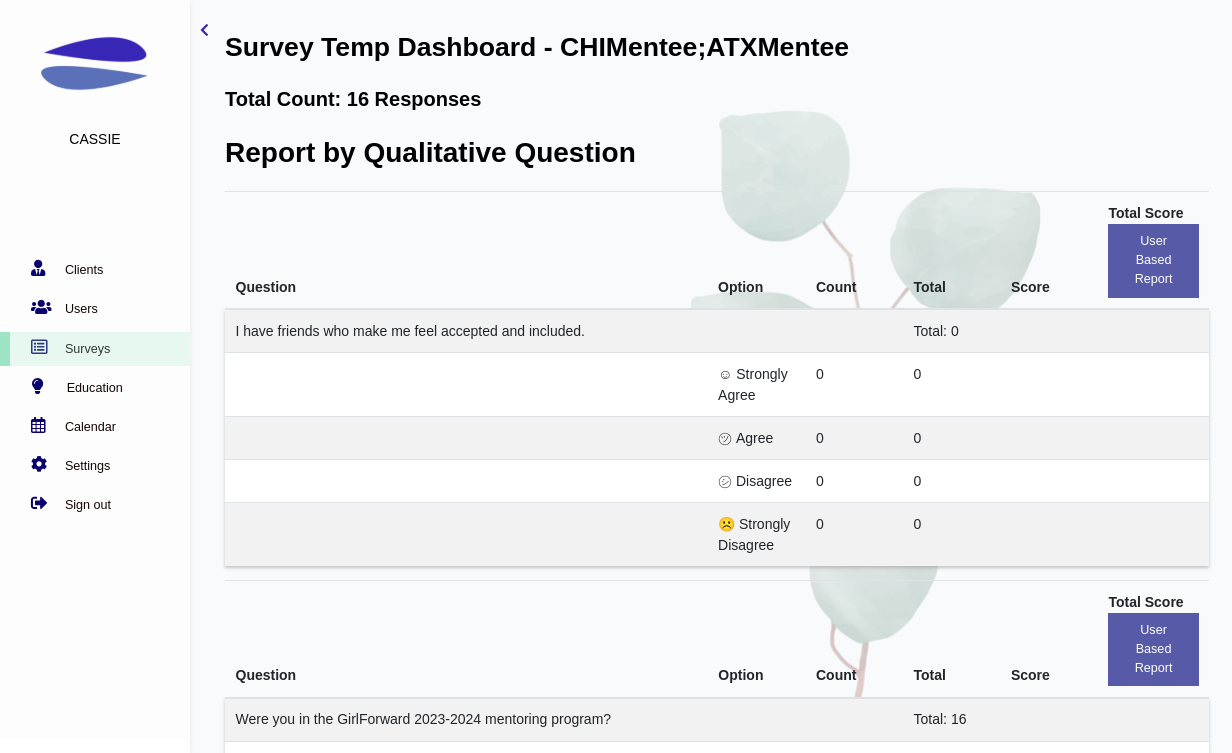 scroll, scrollTop: 0, scrollLeft: 0, axis: both 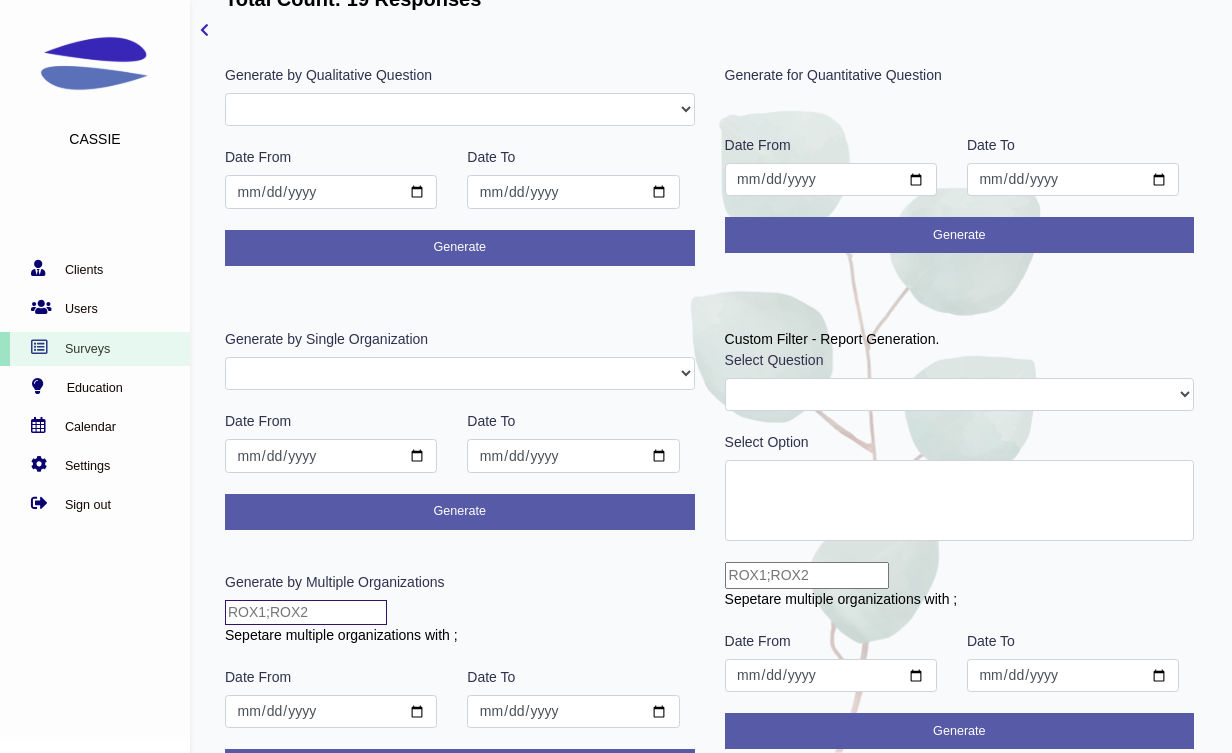 click at bounding box center (306, 612) 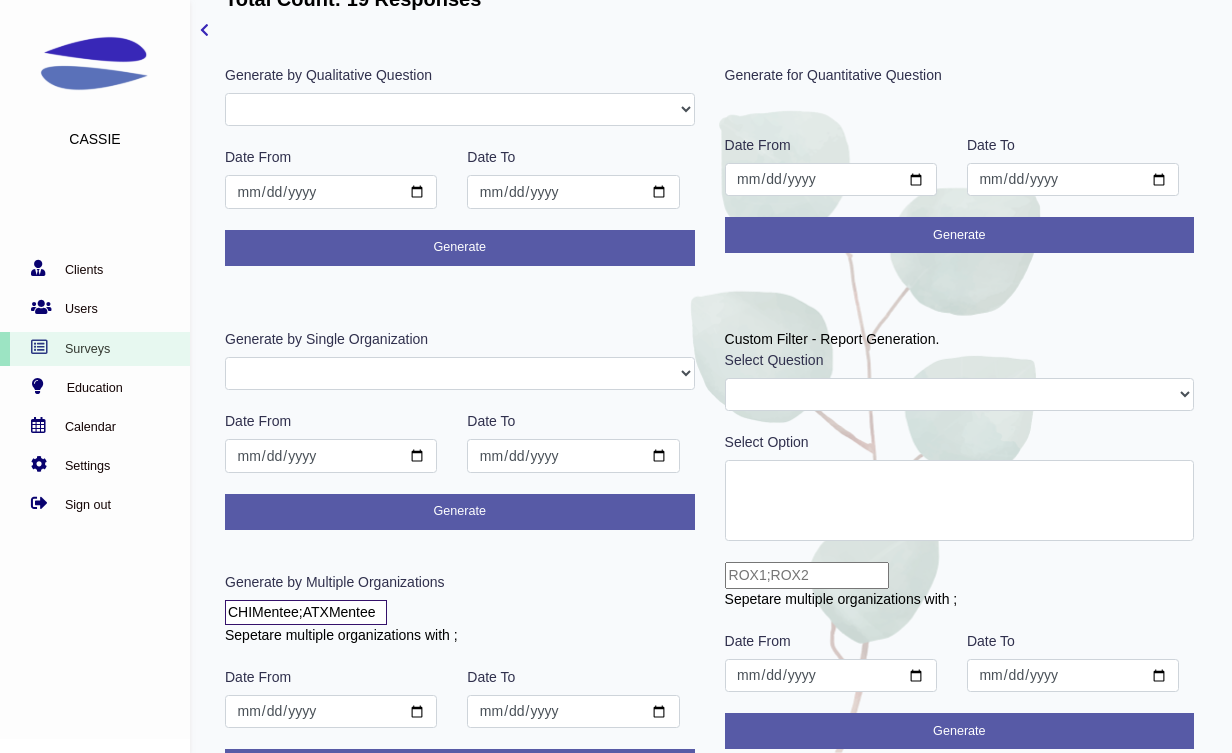 scroll, scrollTop: 134, scrollLeft: 0, axis: vertical 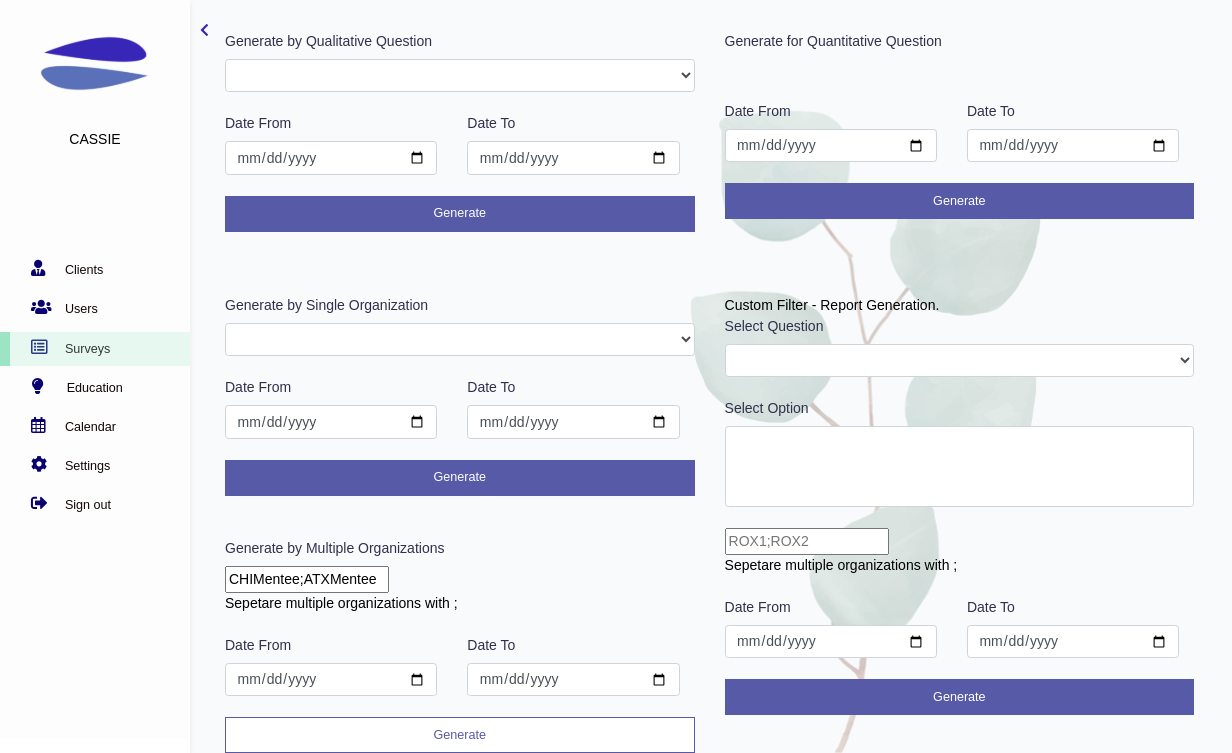 click on "Generate" at bounding box center (460, 735) 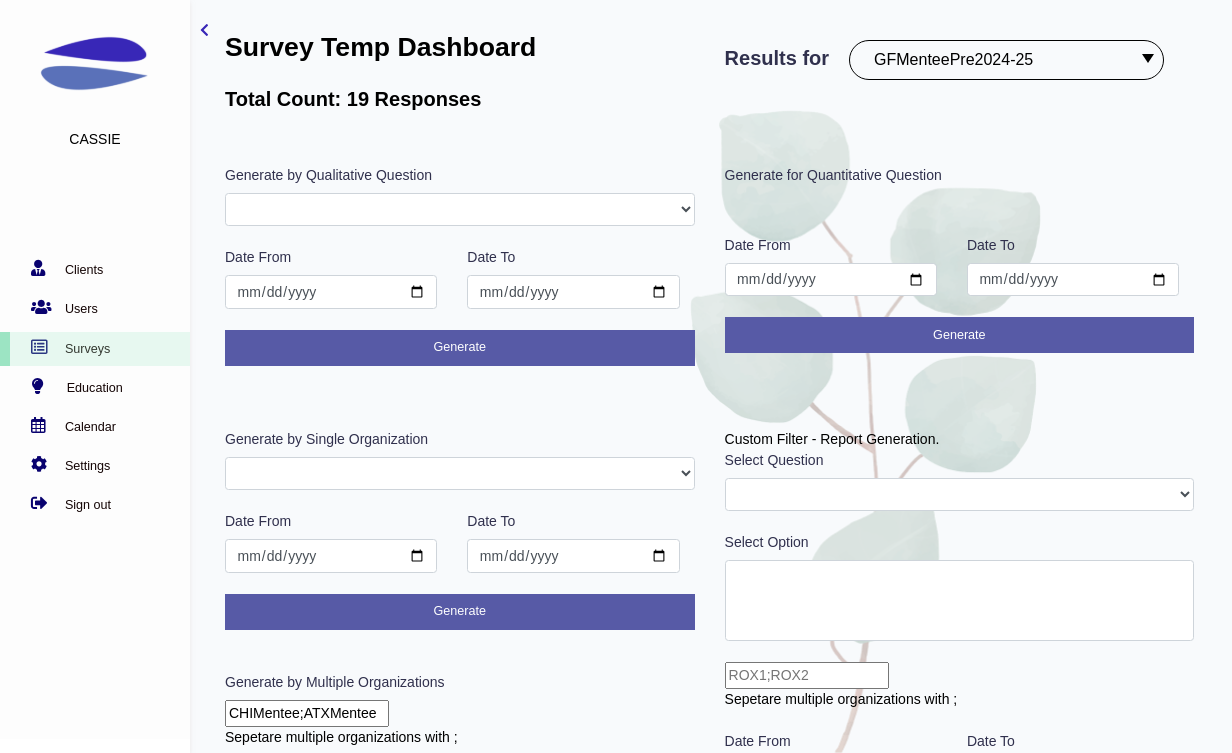 scroll, scrollTop: 110, scrollLeft: 0, axis: vertical 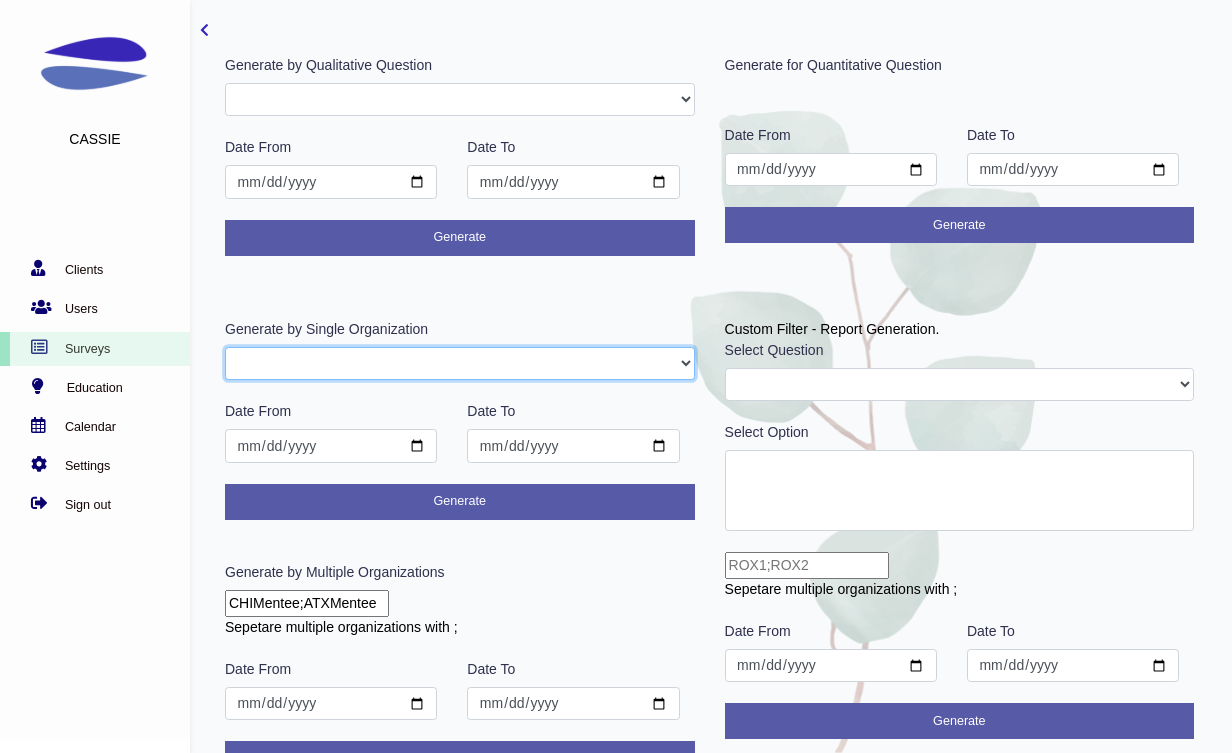 click on "Camp2022    GFAdmin    ATXCamp    CHICamp    GFAdmin    CHIMentee    ATXMentee" at bounding box center [460, 364] 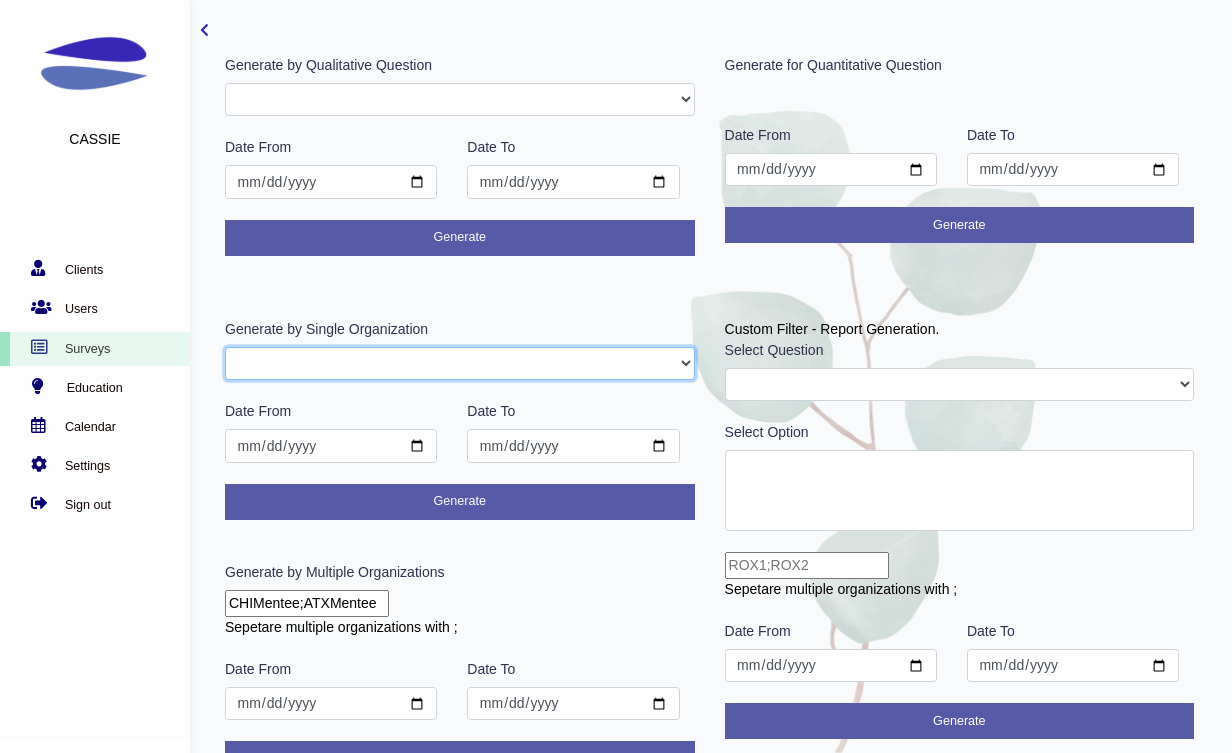 select on "CHIMentee" 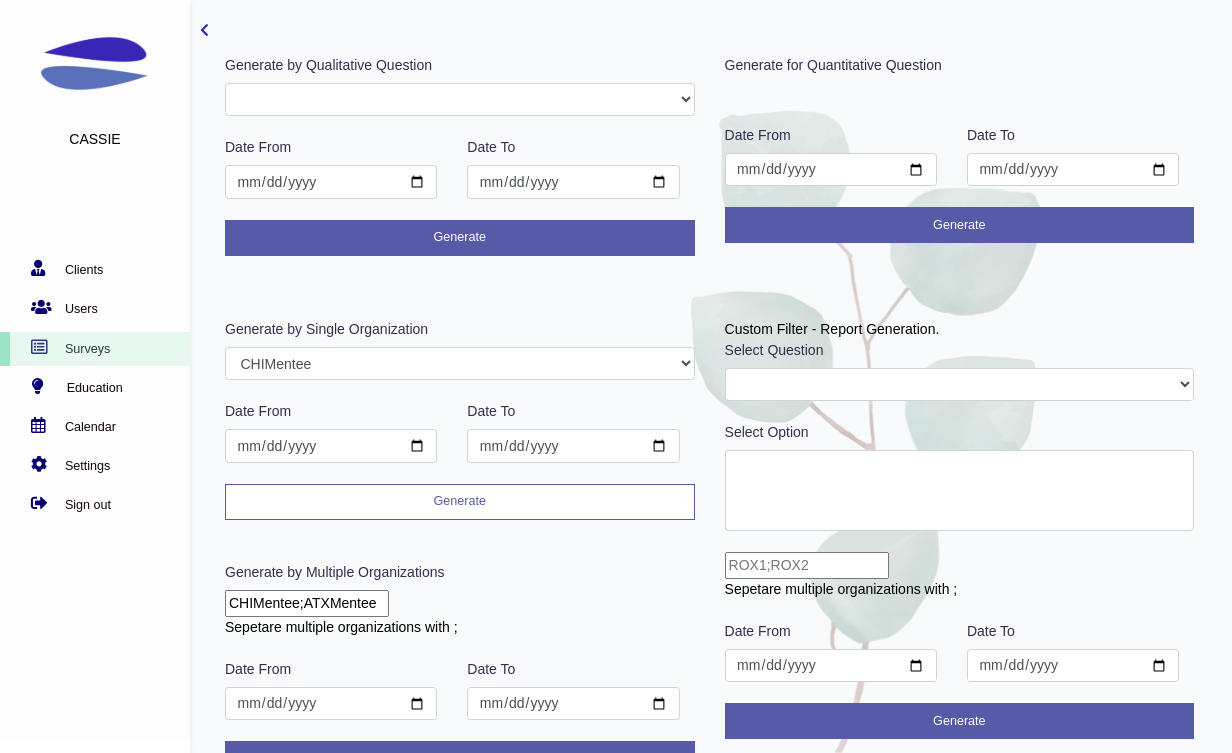 click on "Generate" at bounding box center [460, 502] 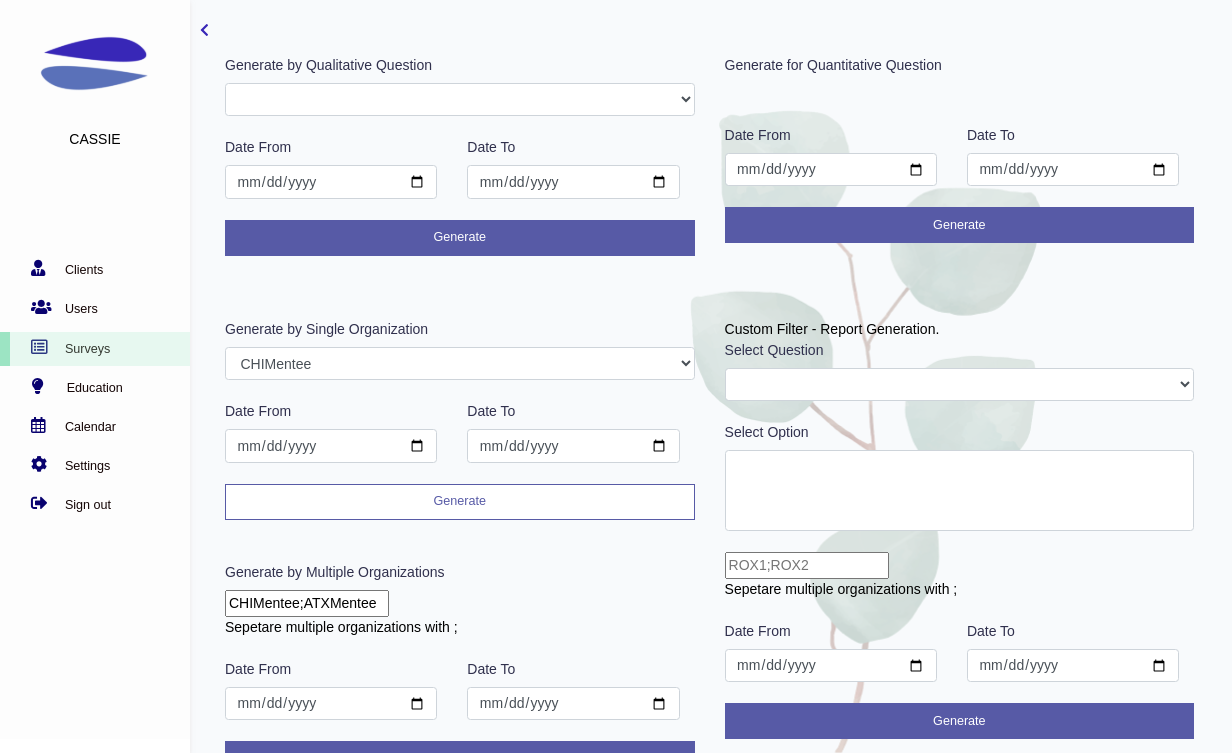 scroll, scrollTop: 0, scrollLeft: 0, axis: both 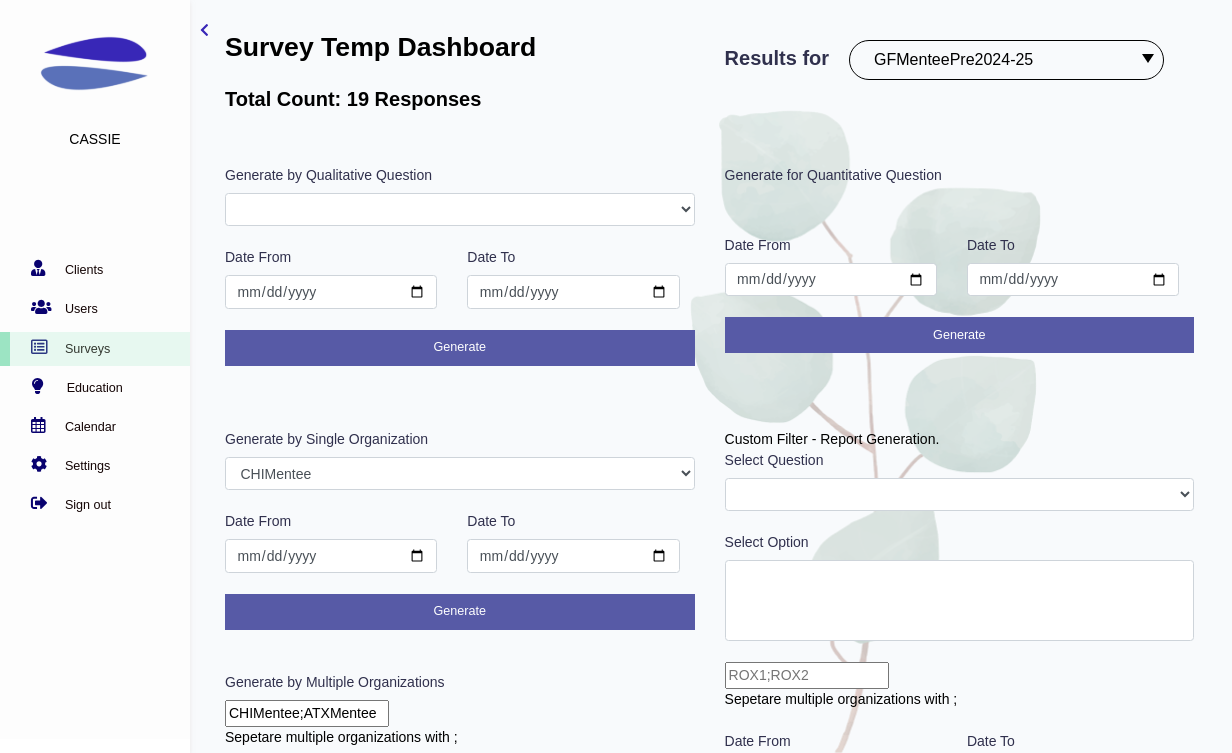 click on "PostROX PreROX YWCAHamiltonWEC AlumnaeSurvey GFMentor2 GFMentee2 YWCA2019 GFMentee3 GFMentor3 RemoteWork CampGF Pre-Survey Coopstudents Coopmanager PSParent PostCampGF KindredCU KindredCULeader PSPost PSStudent PSTeacher PostYWCAHamiltonWEC GFMentee4 GFMentor4 Betterup BetterUpLeader studentleader Pre Test 2020 SurveyDemo Pulse townhallQA GFMentorsurveyDec2020 GFMenteesurveyDec2020 Post ROX 2020 STEMClub PSParent Dec 2020 employeeaudit leadersaudit GFMenteeMarch2021 GFMentorMarch2021 WULeagueteam WULeagueplayer PSParent Mar 2021 STEMClub Mar 2021 demo ggflteam ggflleader KCUPulse1 CFGBteam CFGBleader Survey Guide TFTeam TFLeaders TFBoard anbiostudentEDI anbioEDI CJI GirlsIndex2021 Test Associate 500WSLeader 500WSPod GFMentorJune2021 GFMenteeJune2021 HFHTeam HFHTLeader WicketTeam RMTroop RMAlumi RMAlumni PSScholars EDIpostsurvey PSStudent-Pre PSPose2021 PSPost2021 PSParent2021 BBBSHHTeam BBBSHHLeads PreROX2021 GFMenteePre2021 GFMentorPre2021 SBStaff SBLeaders UofGAADTeam UofGAADLeaders TFPulse1 DaycareStaff" at bounding box center (1006, 60) 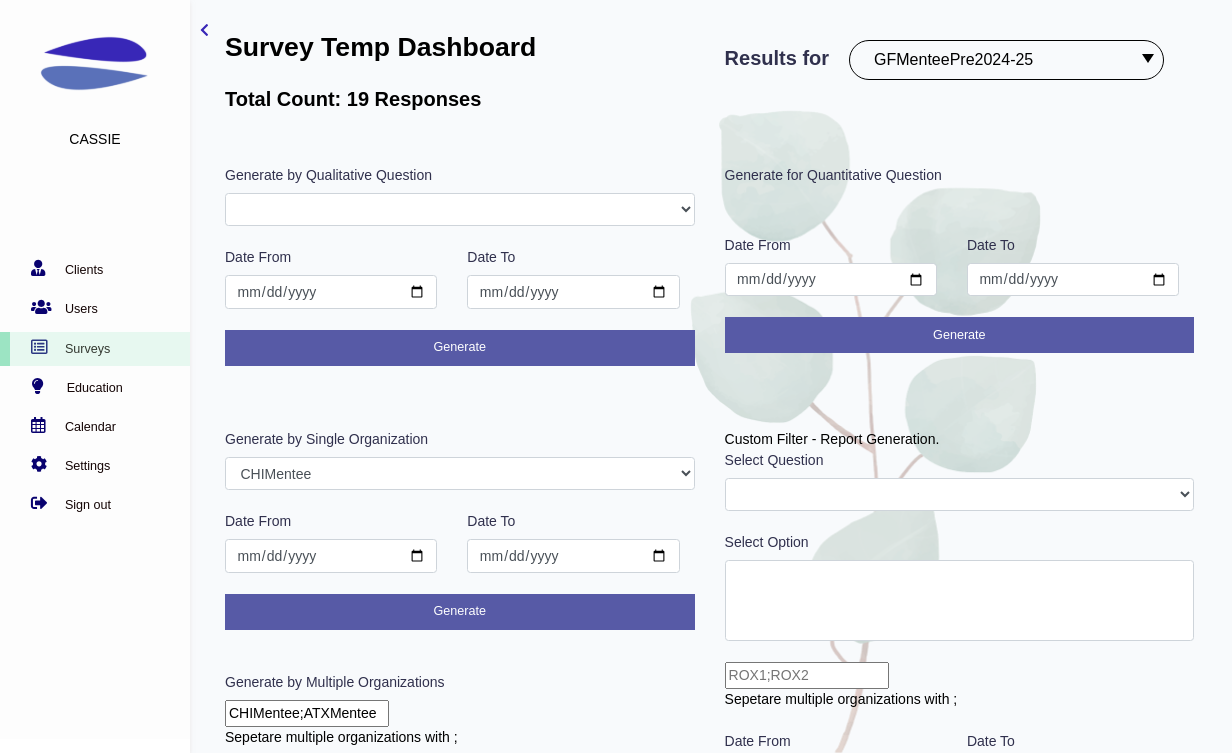 select on "300" 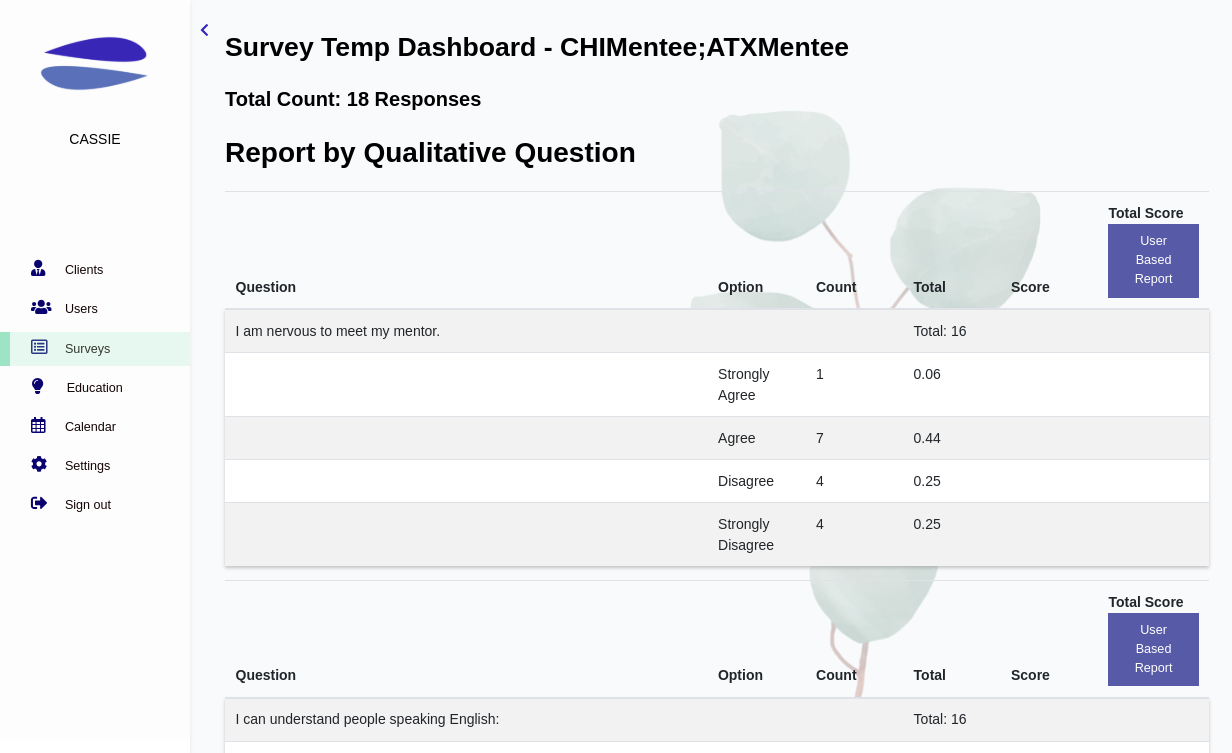 scroll, scrollTop: 0, scrollLeft: 0, axis: both 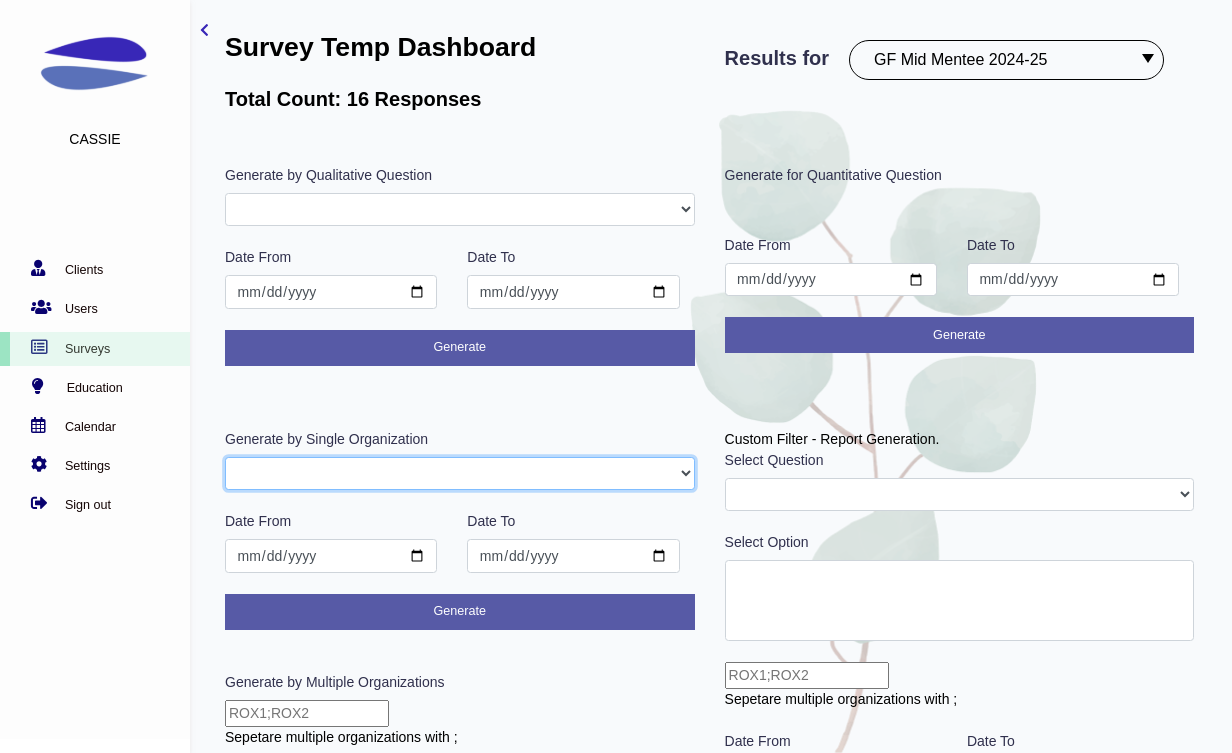 click on "GFAdmin    CHIMentor    ATXMentor    CHIMentee    ATXMentee" at bounding box center (460, 474) 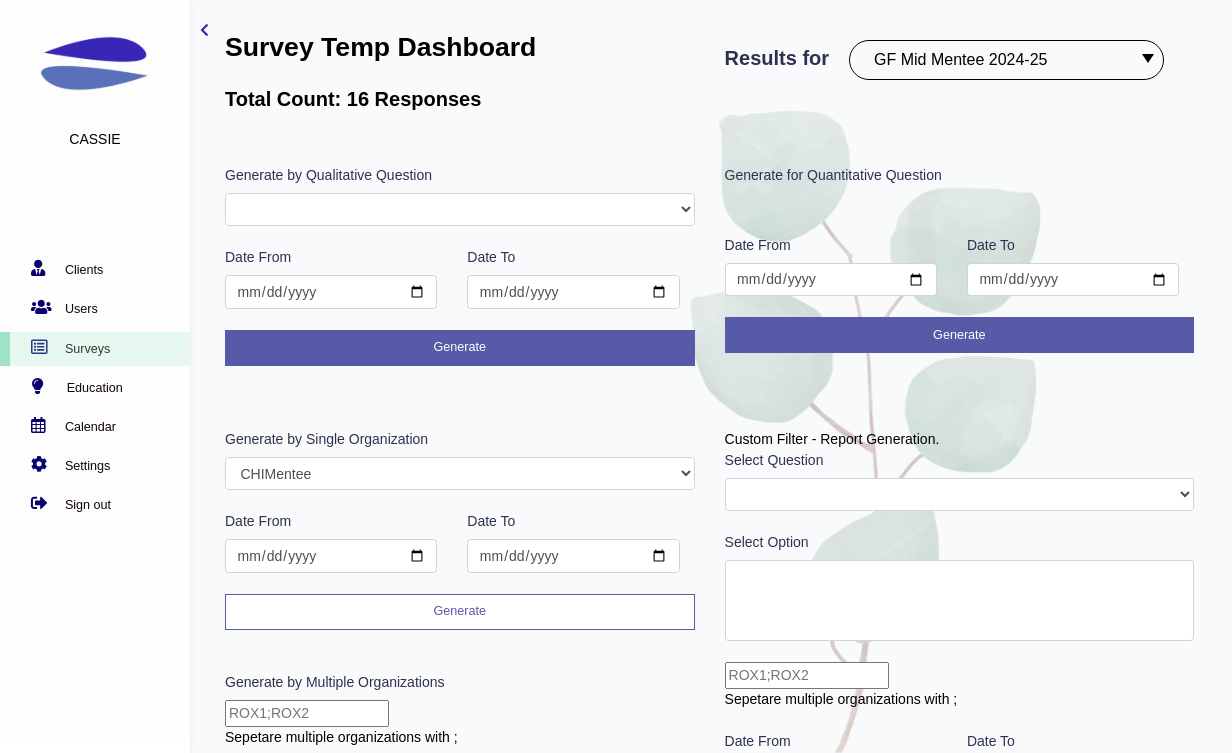click on "Generate" at bounding box center (460, 612) 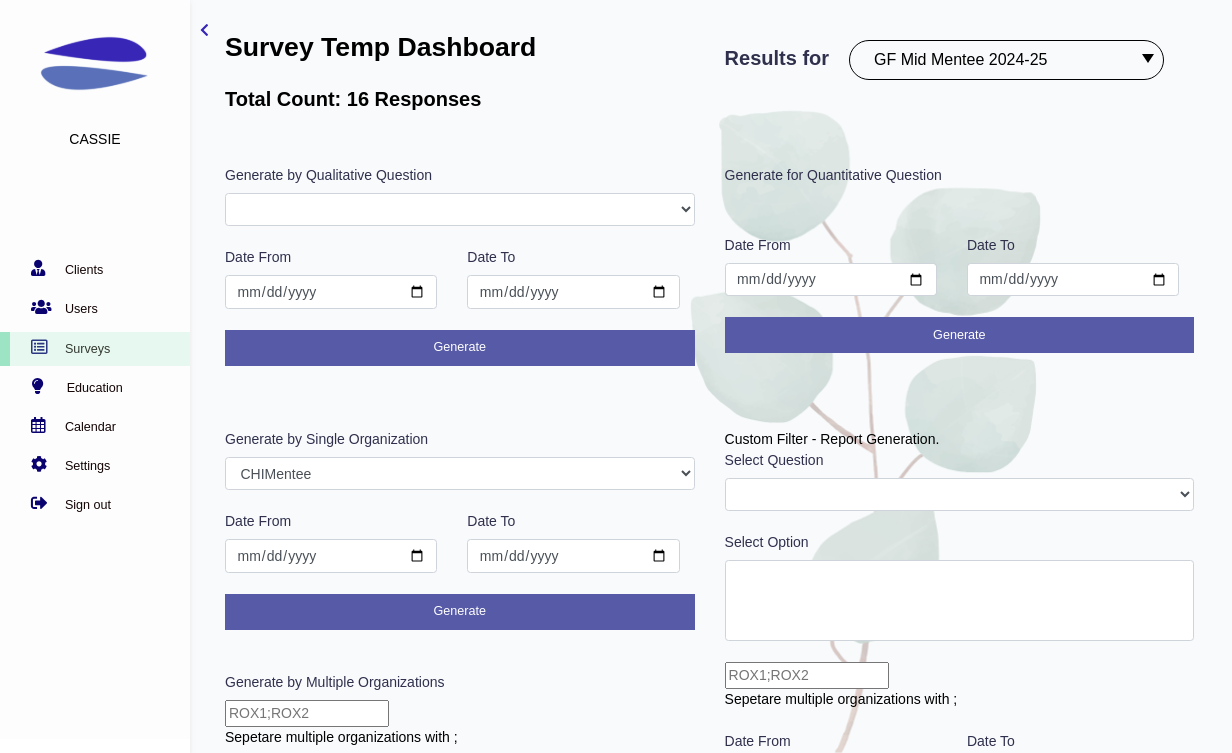 click on "PostROX PreROX YWCAHamiltonWEC AlumnaeSurvey GFMentor2 GFMentee2 YWCA2019 GFMentee3 GFMentor3 RemoteWork CampGF Pre-Survey Coopstudents Coopmanager PSParent PostCampGF KindredCU KindredCULeader PSPost PSStudent PSTeacher PostYWCAHamiltonWEC GFMentee4 GFMentor4 Betterup BetterUpLeader studentleader Pre Test 2020 SurveyDemo Pulse townhallQA GFMentorsurveyDec2020 GFMenteesurveyDec2020 Post ROX 2020 STEMClub PSParent Dec 2020 employeeaudit leadersaudit GFMenteeMarch2021 GFMentorMarch2021 WULeagueteam WULeagueplayer PSParent Mar 2021 STEMClub Mar 2021 demo ggflteam ggflleader KCUPulse1 CFGBteam CFGBleader Survey Guide TFTeam TFLeaders TFBoard anbiostudentEDI anbioEDI CJI GirlsIndex2021 Test Associate 500WSLeader 500WSPod GFMentorJune2021 GFMenteeJune2021 HFHTeam HFHTLeader WicketTeam RMTroop RMAlumi RMAlumni PSScholars EDIpostsurvey PSStudent-Pre PSPose2021 PSPost2021 PSParent2021 BBBSHHTeam BBBSHHLeads PreROX2021 GFMenteePre2021 GFMentorPre2021 SBStaff SBLeaders UofGAADTeam UofGAADLeaders TFPulse1 DaycareStaff" at bounding box center [1006, 60] 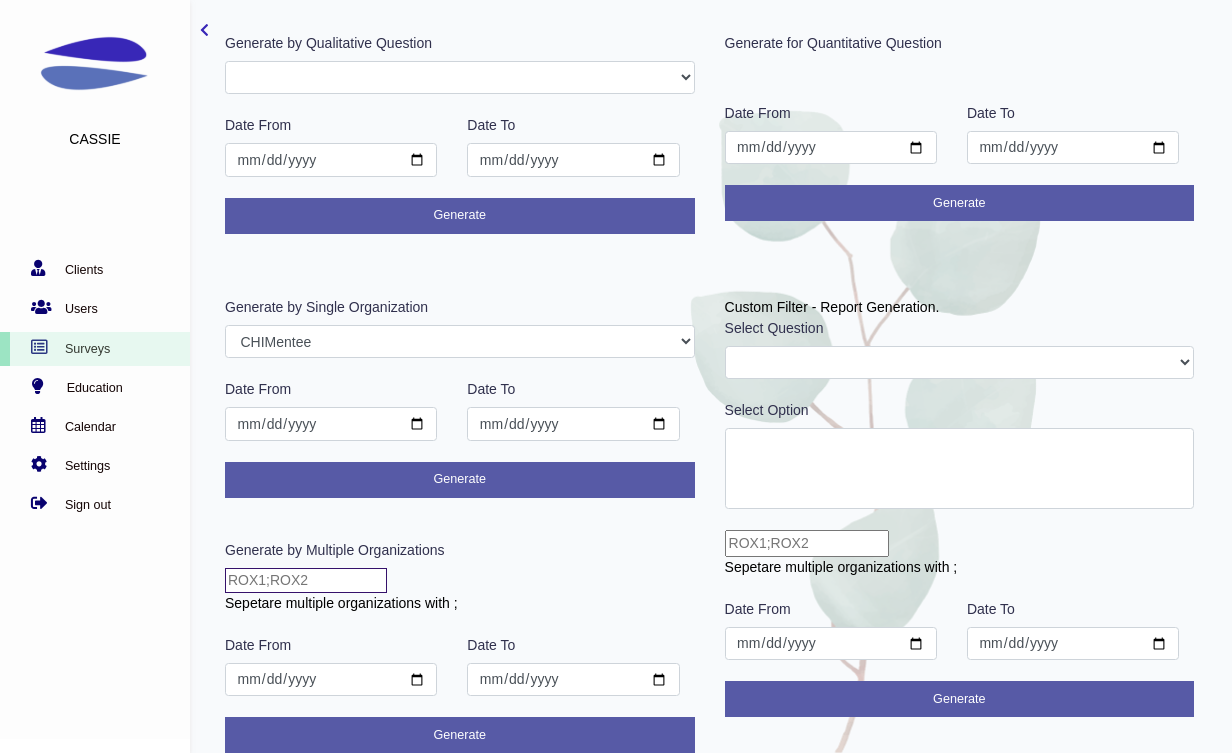 click at bounding box center [306, 580] 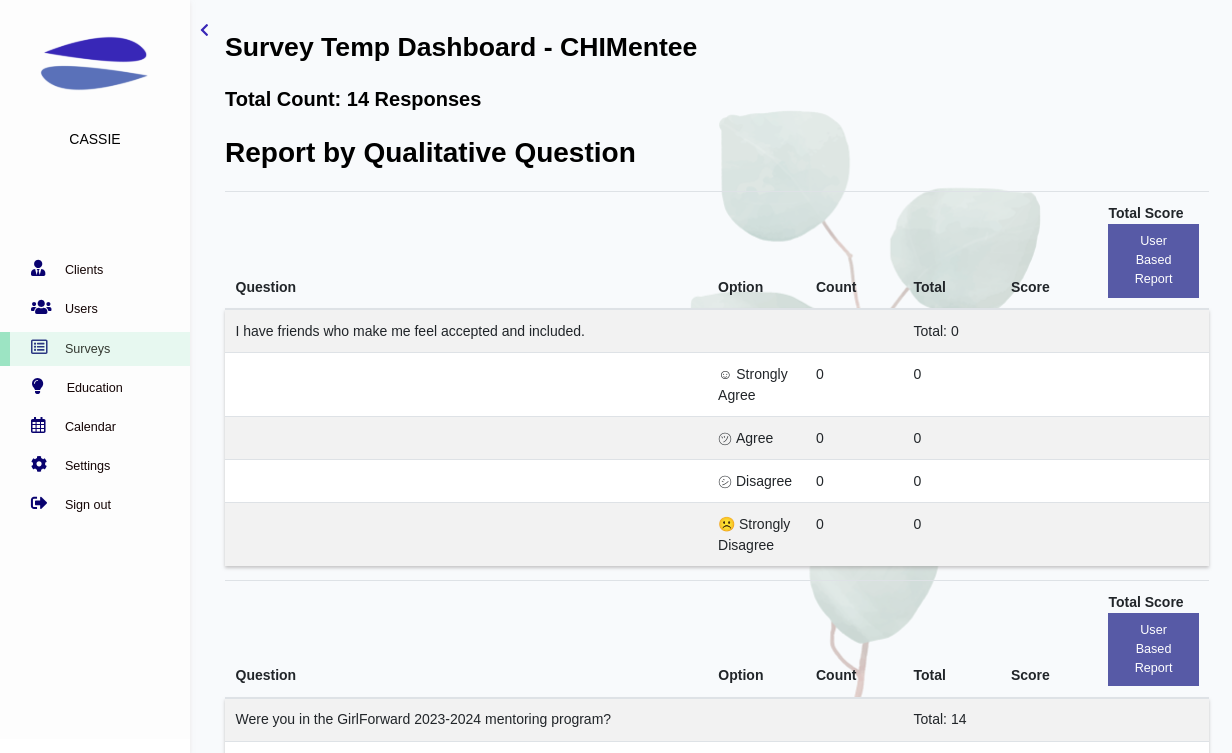 scroll, scrollTop: 0, scrollLeft: 0, axis: both 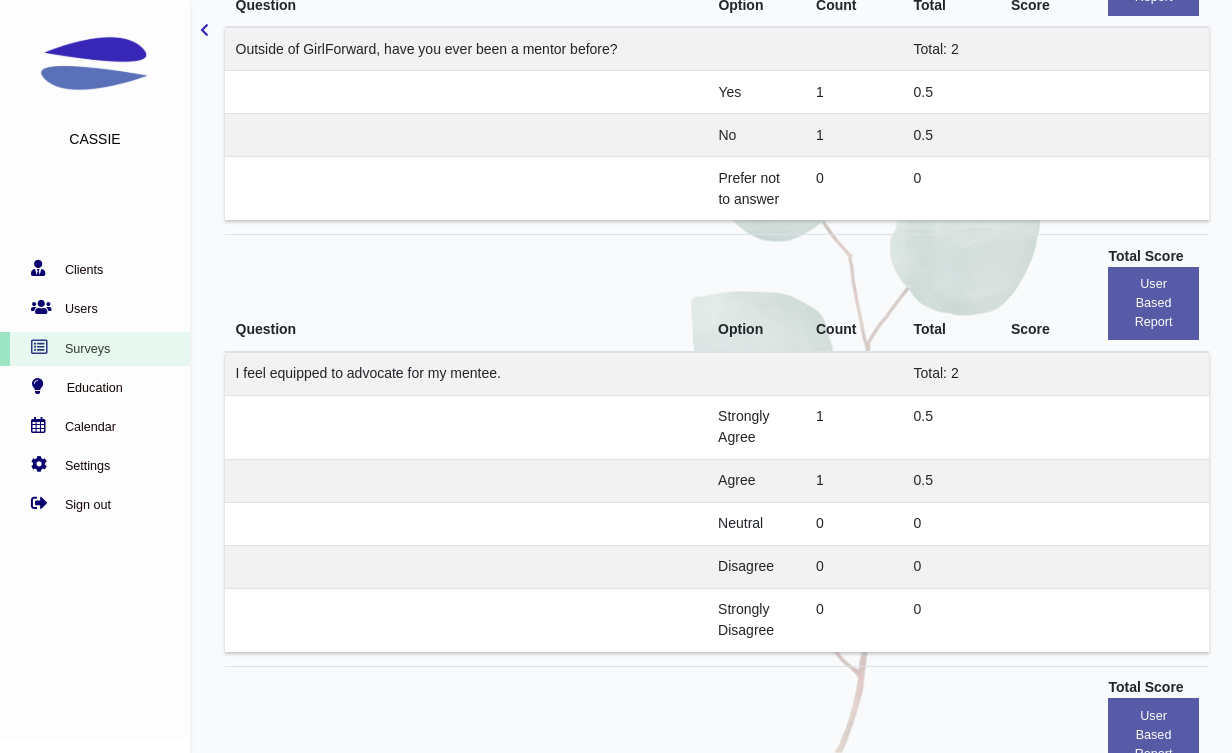 click at bounding box center [1153, 374] 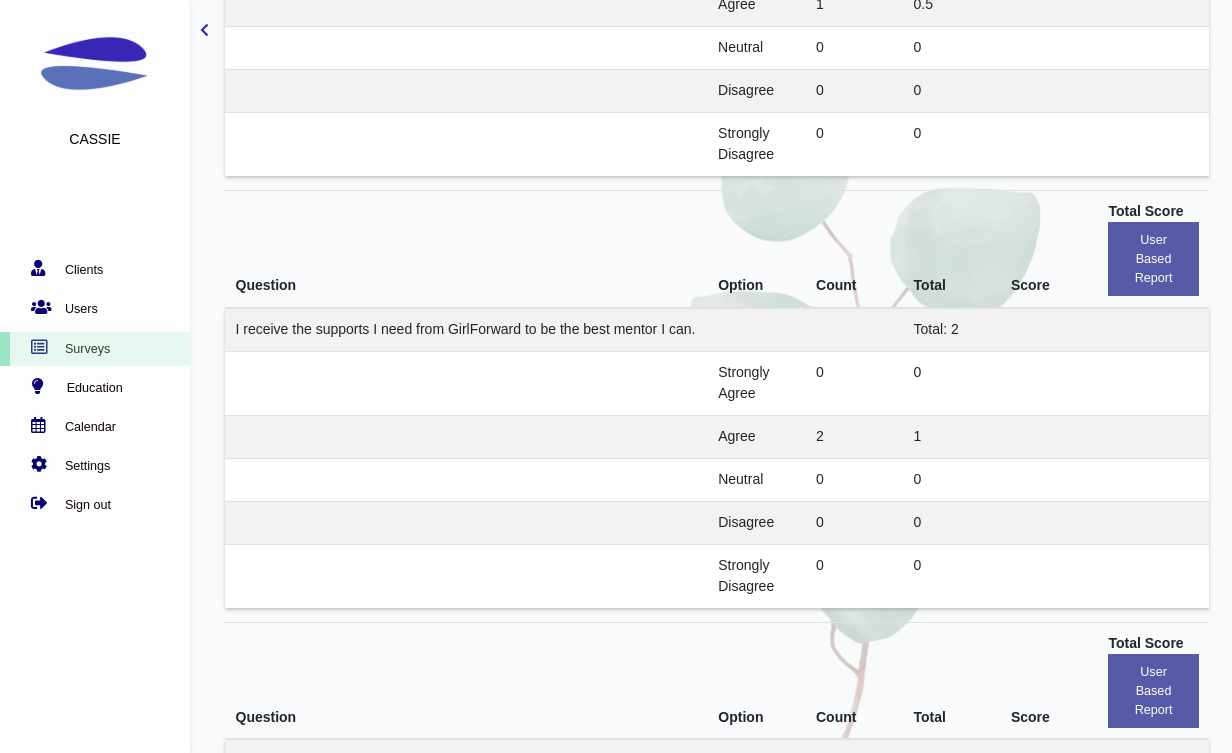 scroll, scrollTop: 0, scrollLeft: 0, axis: both 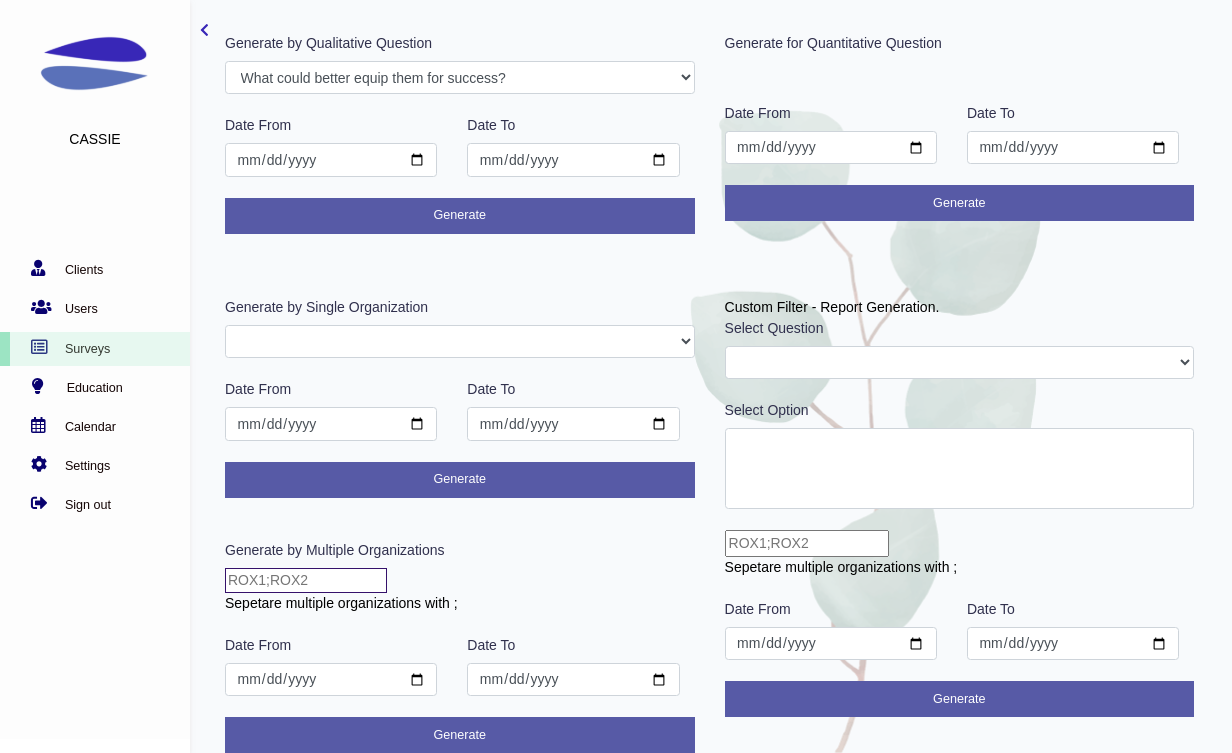 click at bounding box center [306, 580] 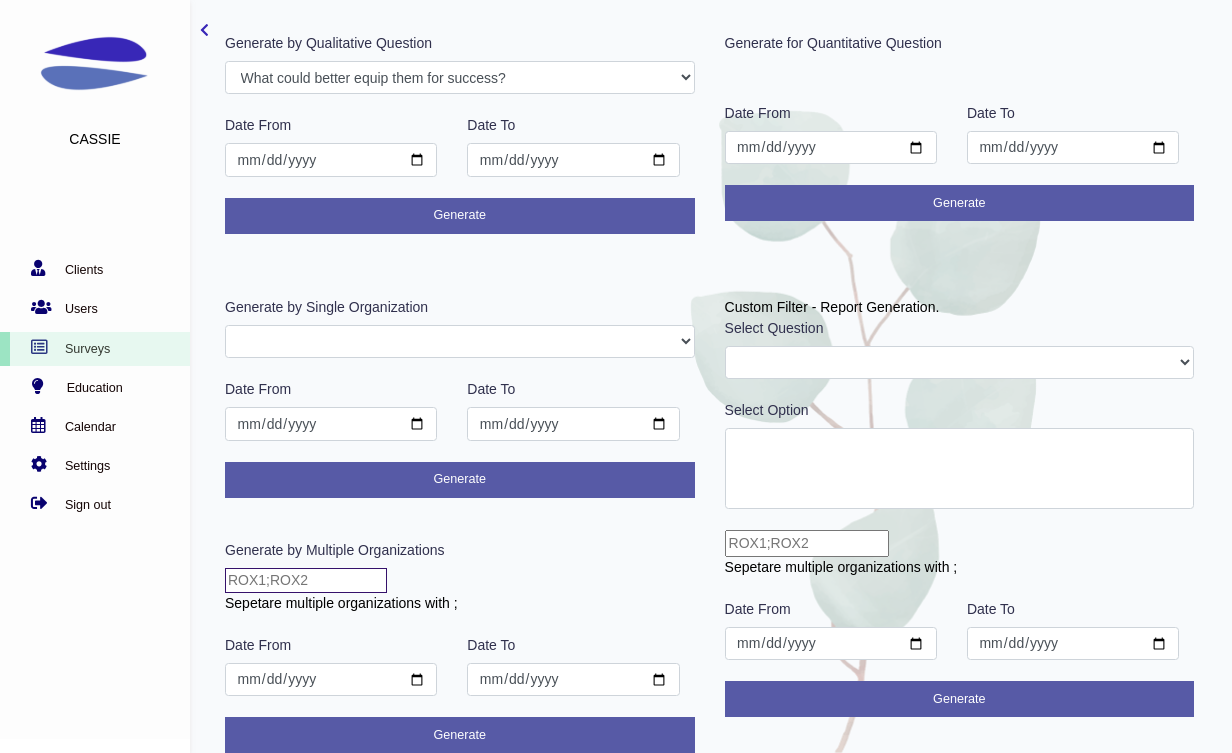 type on "CHIMentor;ATXMentor" 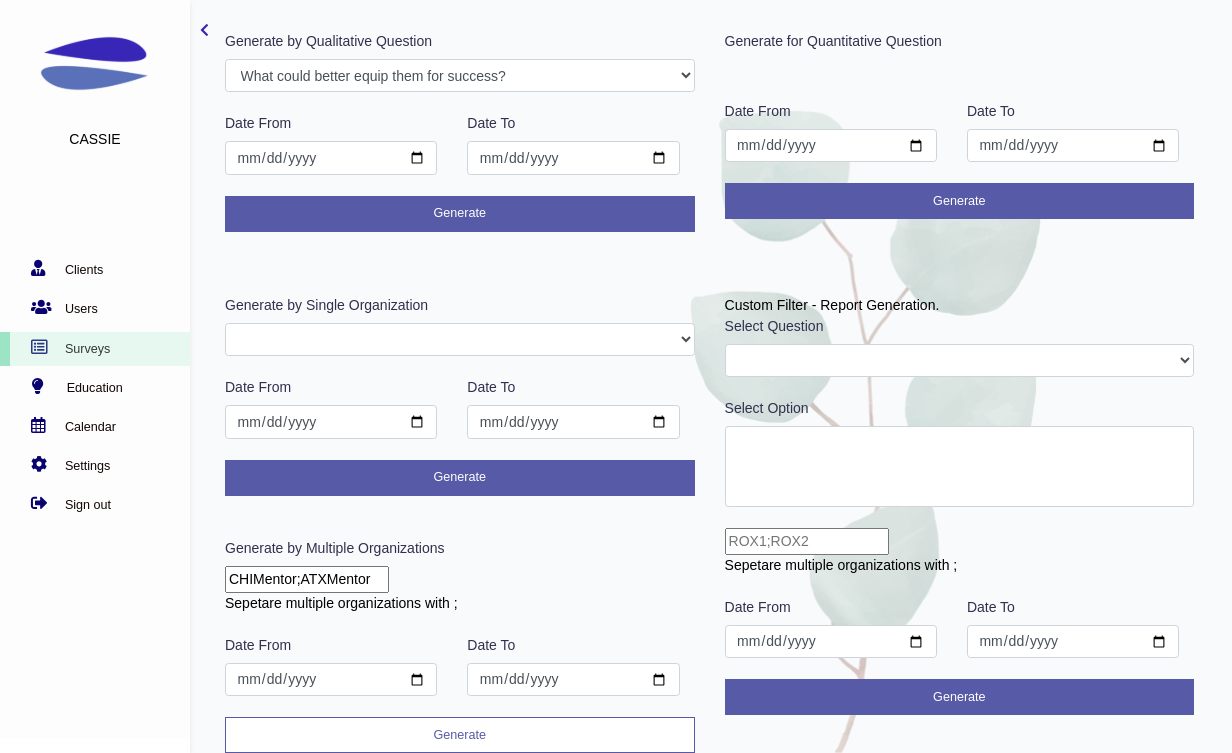 click on "Generate" at bounding box center (460, 735) 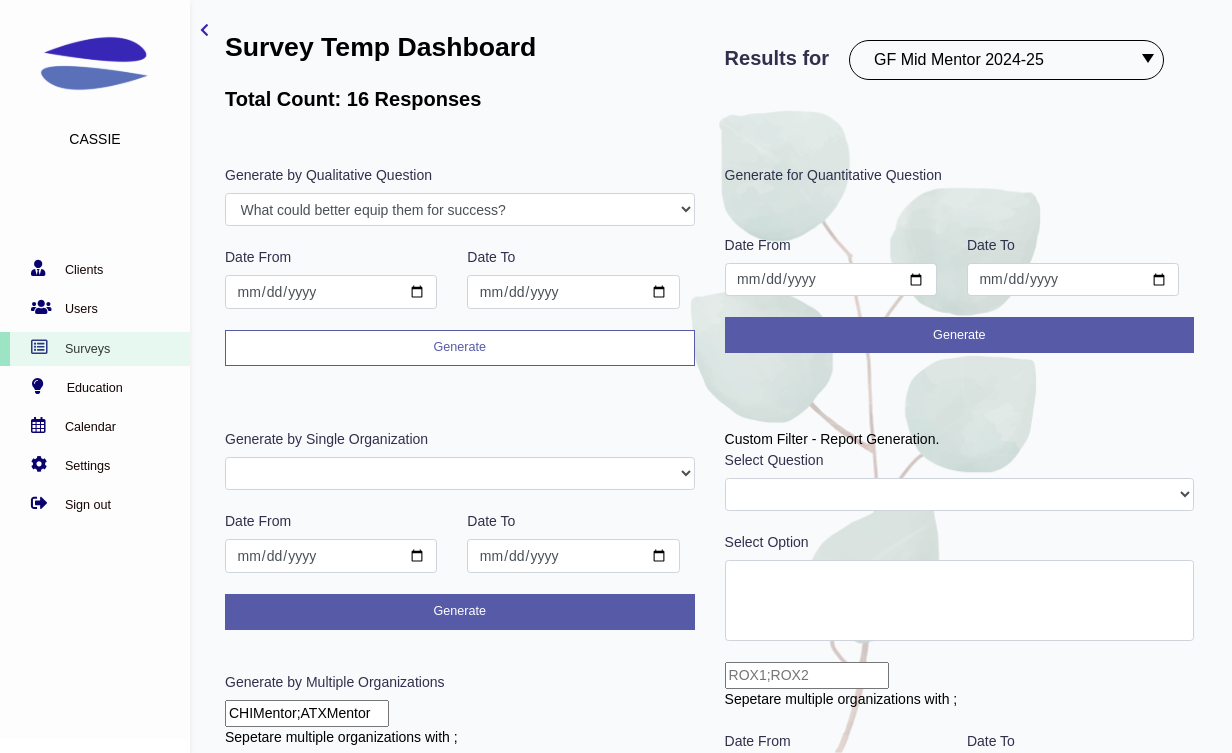 scroll, scrollTop: 0, scrollLeft: 0, axis: both 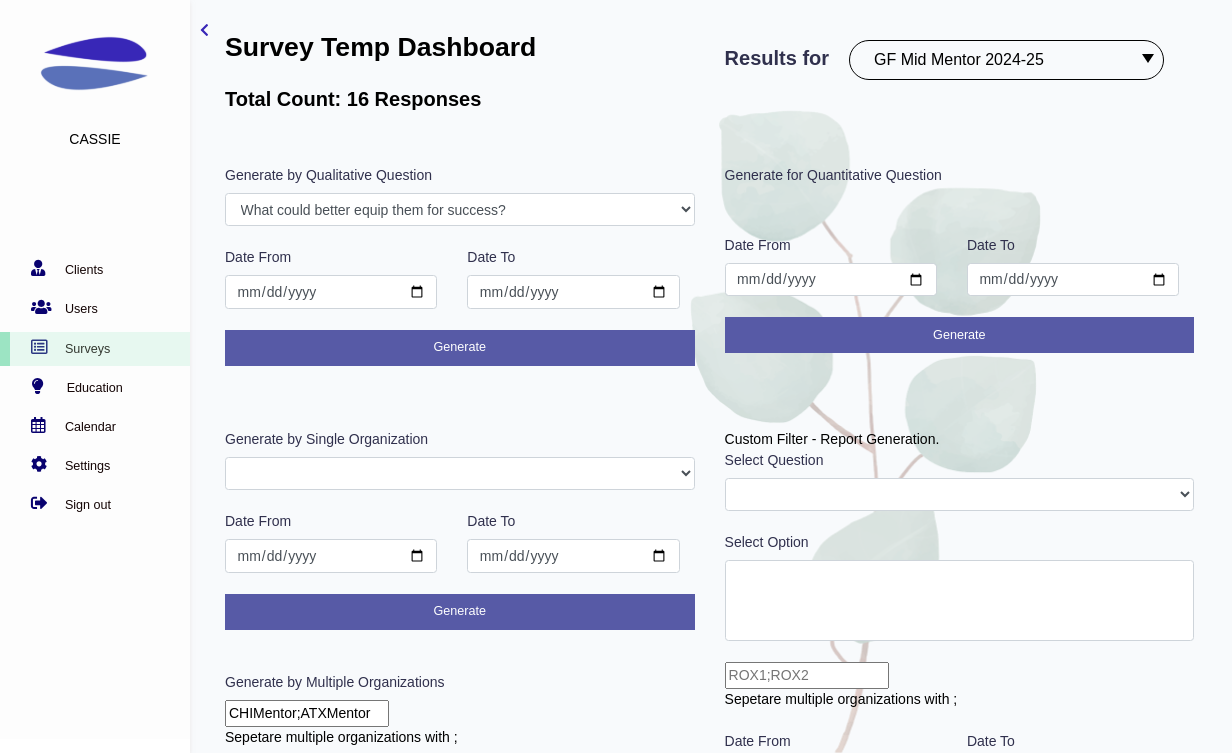 click on "PostROX PreROX YWCAHamiltonWEC AlumnaeSurvey GFMentor2 GFMentee2 YWCA2019 GFMentee3 GFMentor3 RemoteWork CampGF Pre-Survey Coopstudents Coopmanager PSParent PostCampGF KindredCU KindredCULeader PSPost PSStudent PSTeacher PostYWCAHamiltonWEC GFMentee4 GFMentor4 Betterup BetterUpLeader studentleader Pre Test 2020 SurveyDemo Pulse townhallQA GFMentorsurveyDec2020 GFMenteesurveyDec2020 Post ROX 2020 STEMClub PSParent Dec 2020 employeeaudit leadersaudit GFMenteeMarch2021 GFMentorMarch2021 WULeagueteam WULeagueplayer PSParent Mar 2021 STEMClub Mar 2021 demo ggflteam ggflleader KCUPulse1 CFGBteam CFGBleader Survey Guide TFTeam TFLeaders TFBoard anbiostudentEDI anbioEDI CJI GirlsIndex2021 Test Associate 500WSLeader 500WSPod GFMentorJune2021 GFMenteeJune2021 HFHTeam HFHTLeader WicketTeam RMTroop RMAlumi RMAlumni PSScholars EDIpostsurvey PSStudent-Pre PSPose2021 PSPost2021 PSParent2021 BBBSHHTeam BBBSHHLeads PreROX2021 GFMenteePre2021 GFMentorPre2021 SBStaff SBLeaders UofGAADTeam UofGAADLeaders TFPulse1 DaycareStaff" at bounding box center (1006, 60) 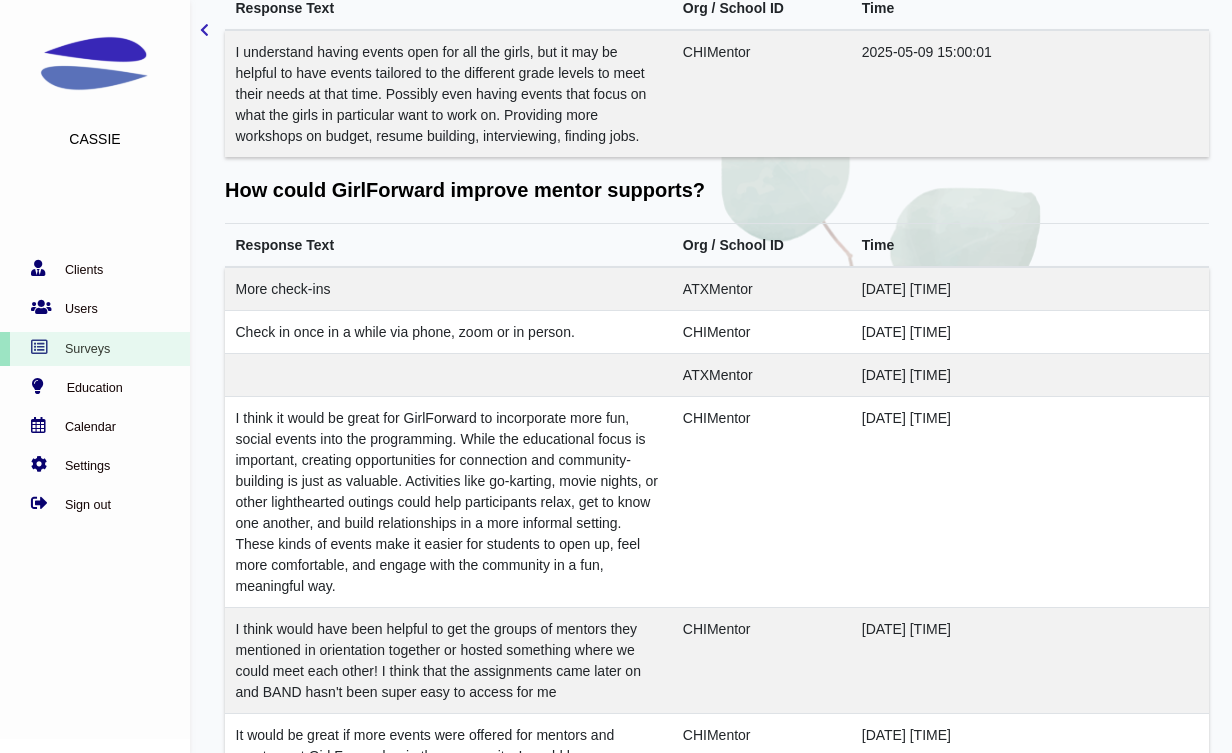 scroll, scrollTop: 264, scrollLeft: 0, axis: vertical 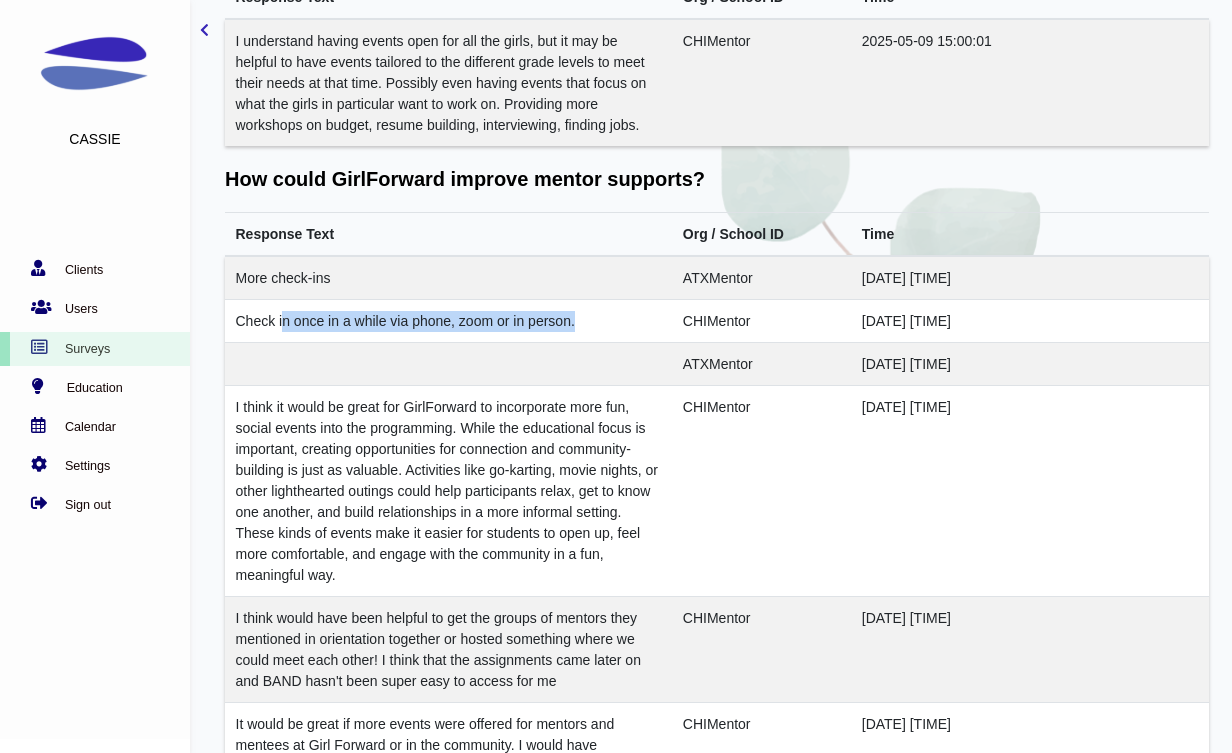 drag, startPoint x: 574, startPoint y: 335, endPoint x: 282, endPoint y: 316, distance: 292.6175 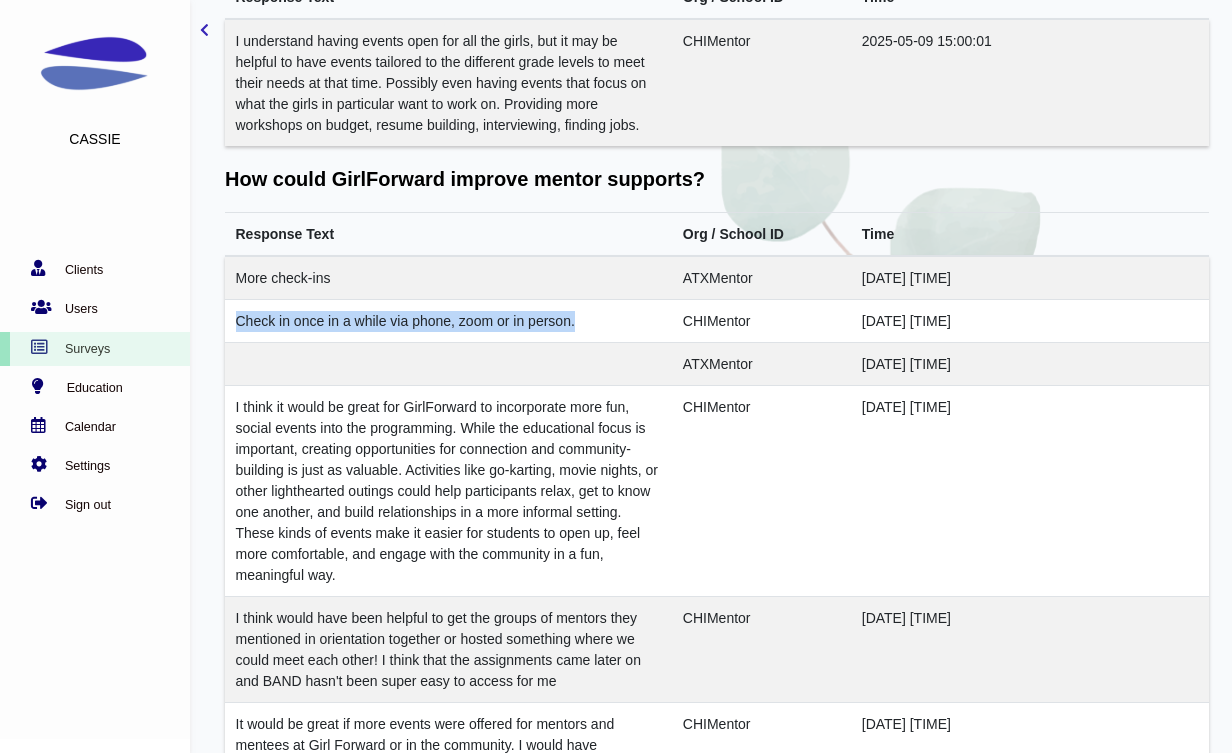 drag, startPoint x: 238, startPoint y: 324, endPoint x: 577, endPoint y: 330, distance: 339.0531 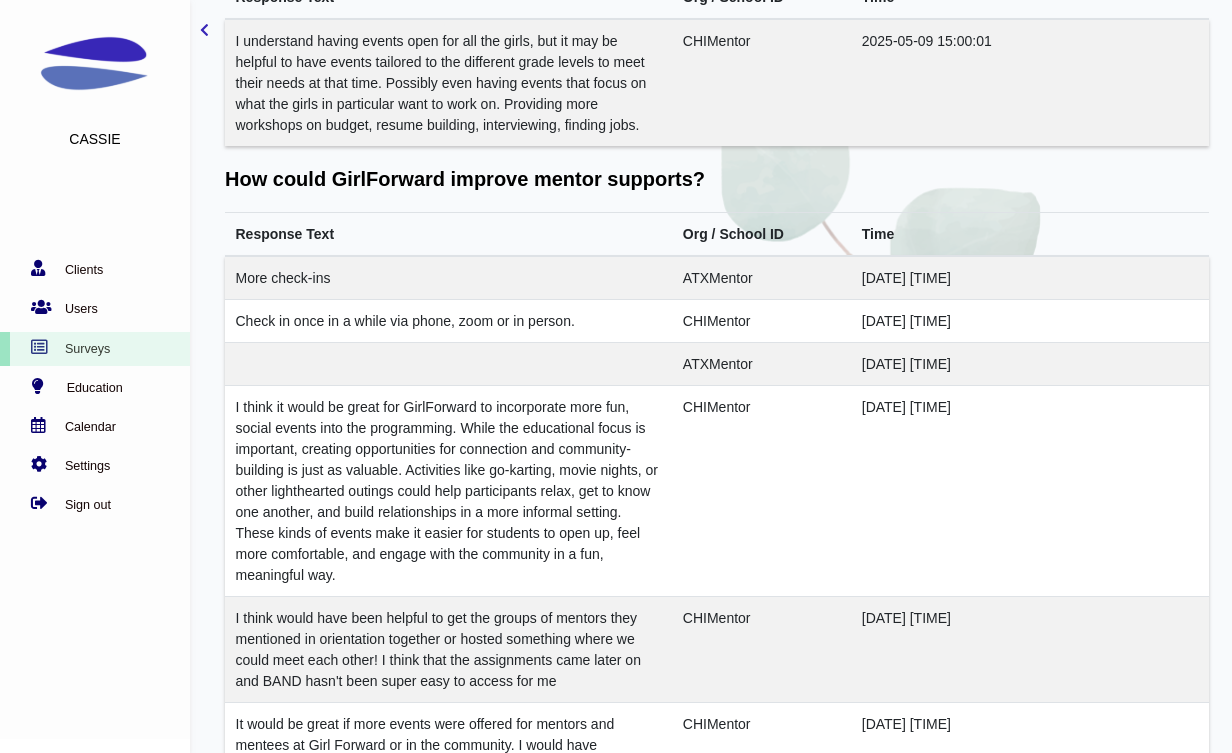 click on "More check-ins" at bounding box center [448, 278] 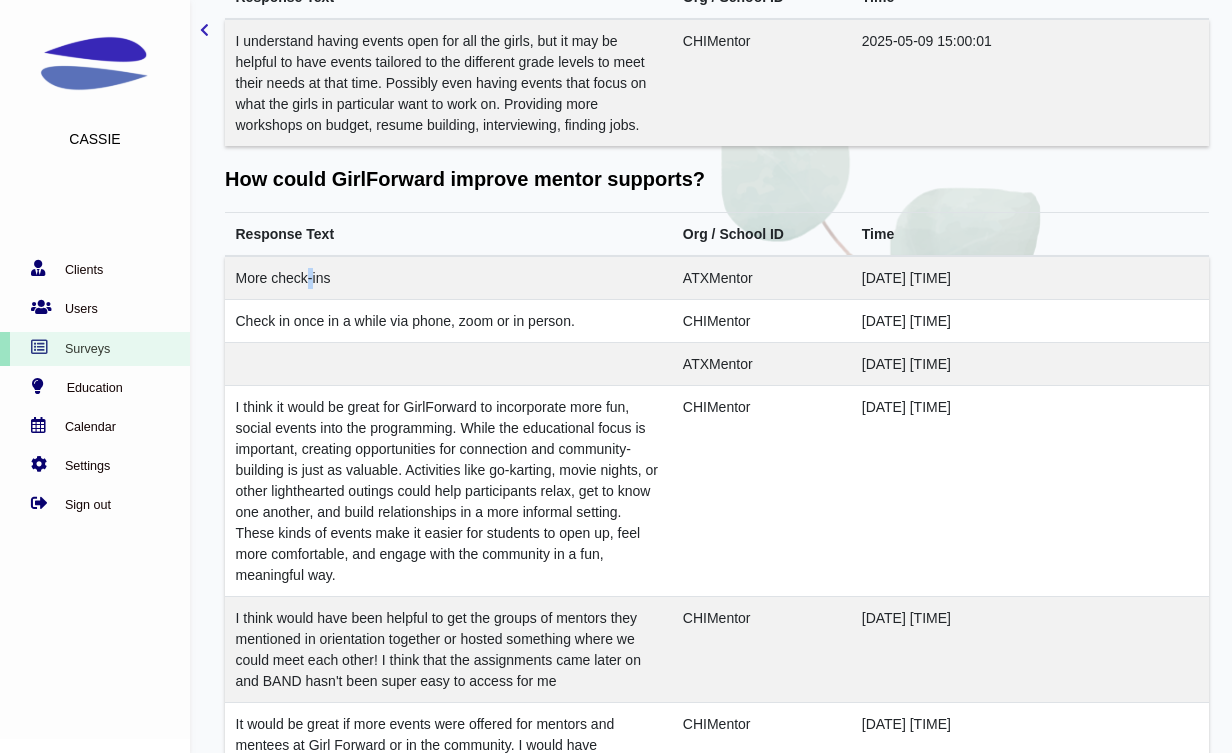 click on "More check-ins" at bounding box center (448, 278) 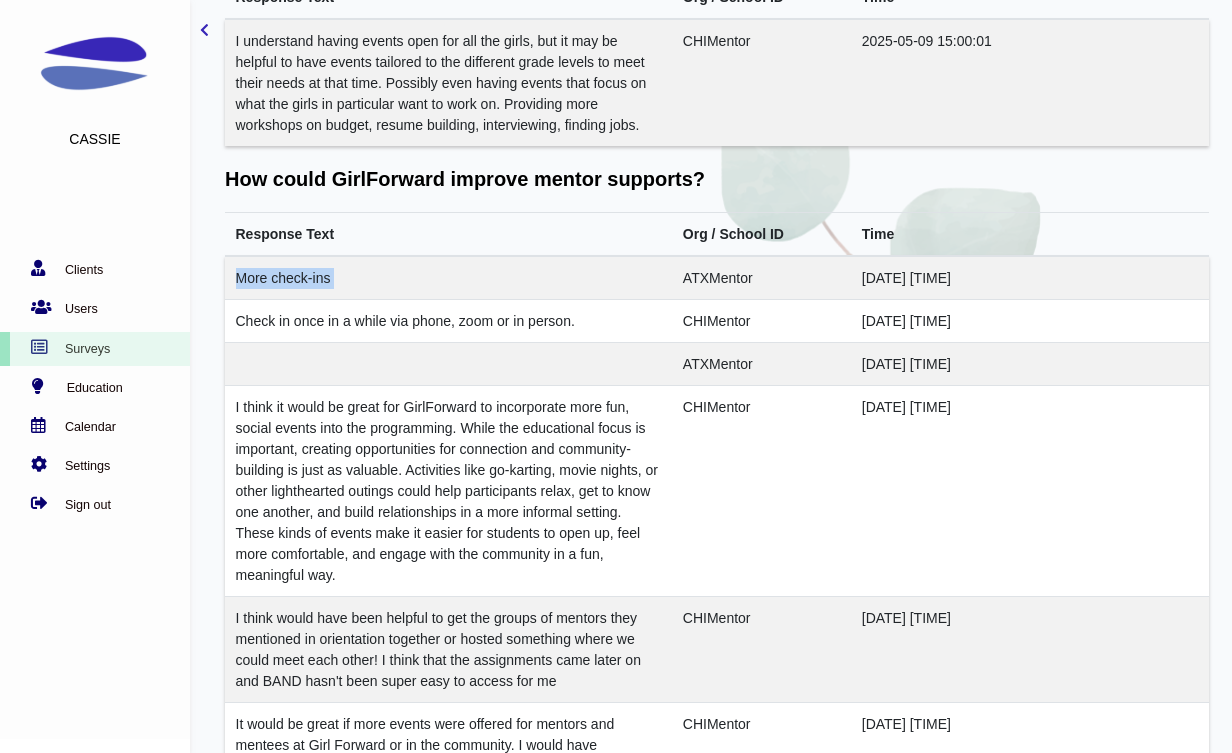 copy on "More check-ins" 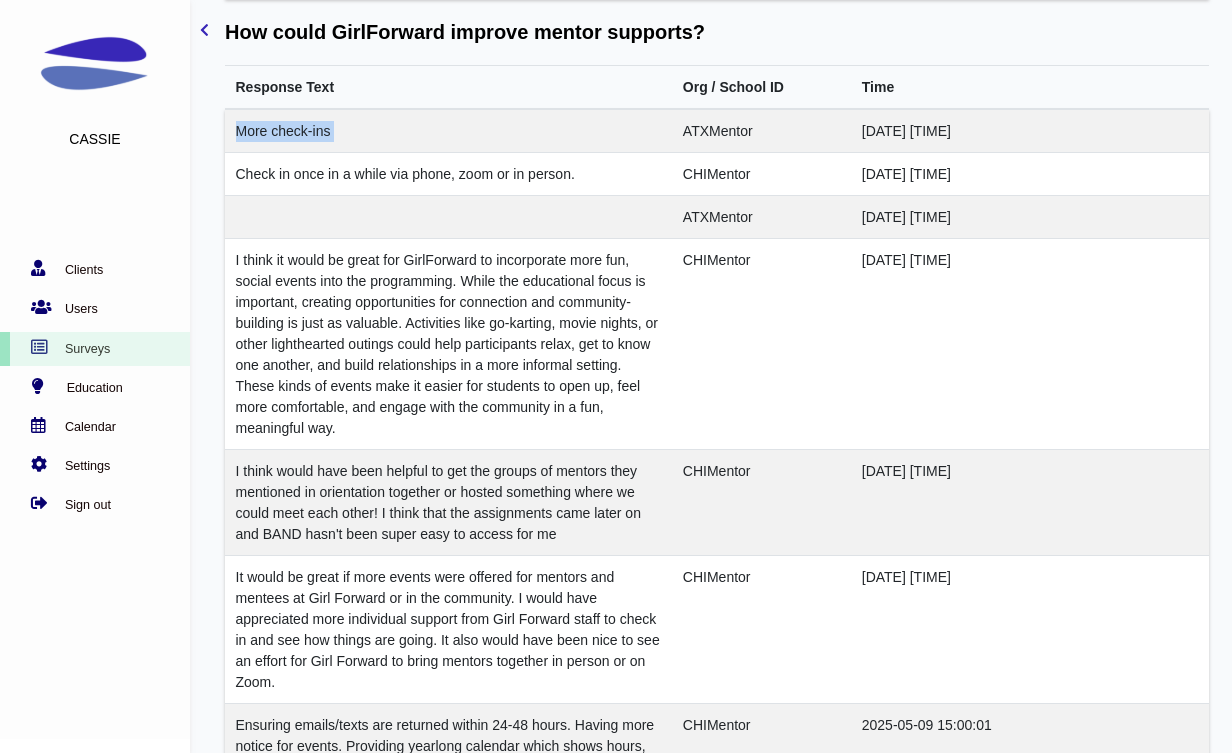 scroll, scrollTop: 470, scrollLeft: 0, axis: vertical 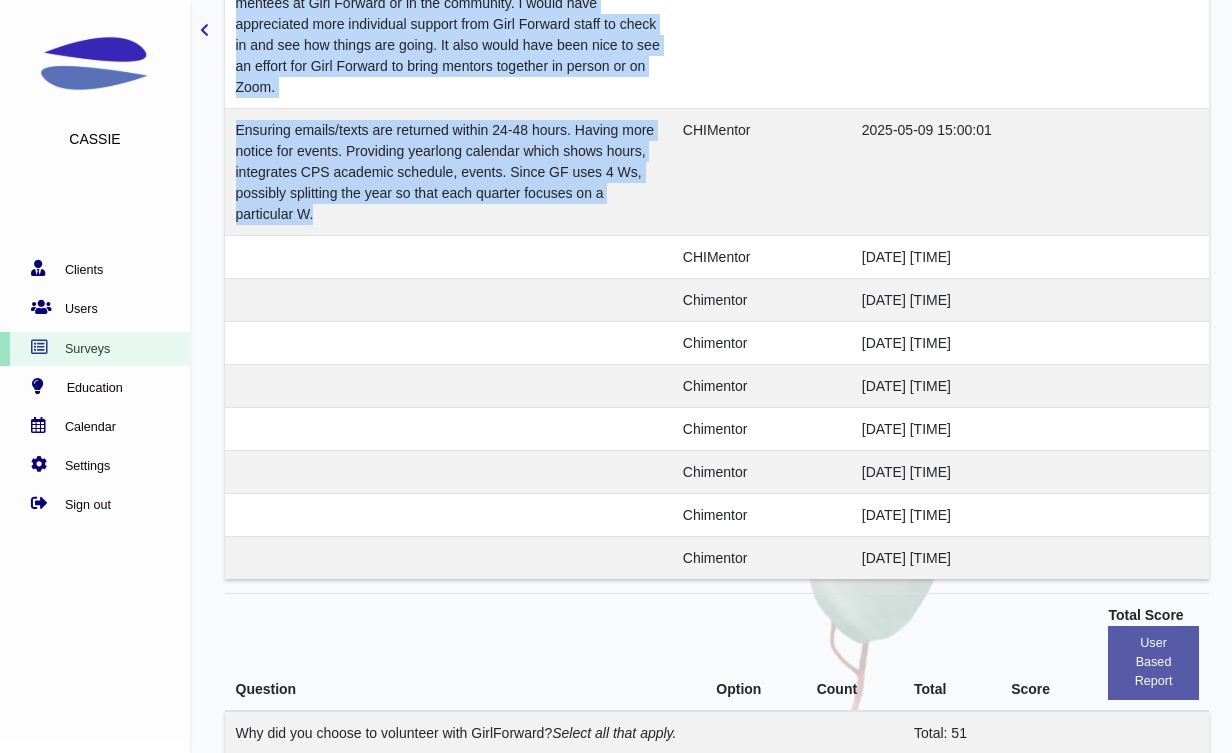 drag, startPoint x: 232, startPoint y: 198, endPoint x: 498, endPoint y: 208, distance: 266.1879 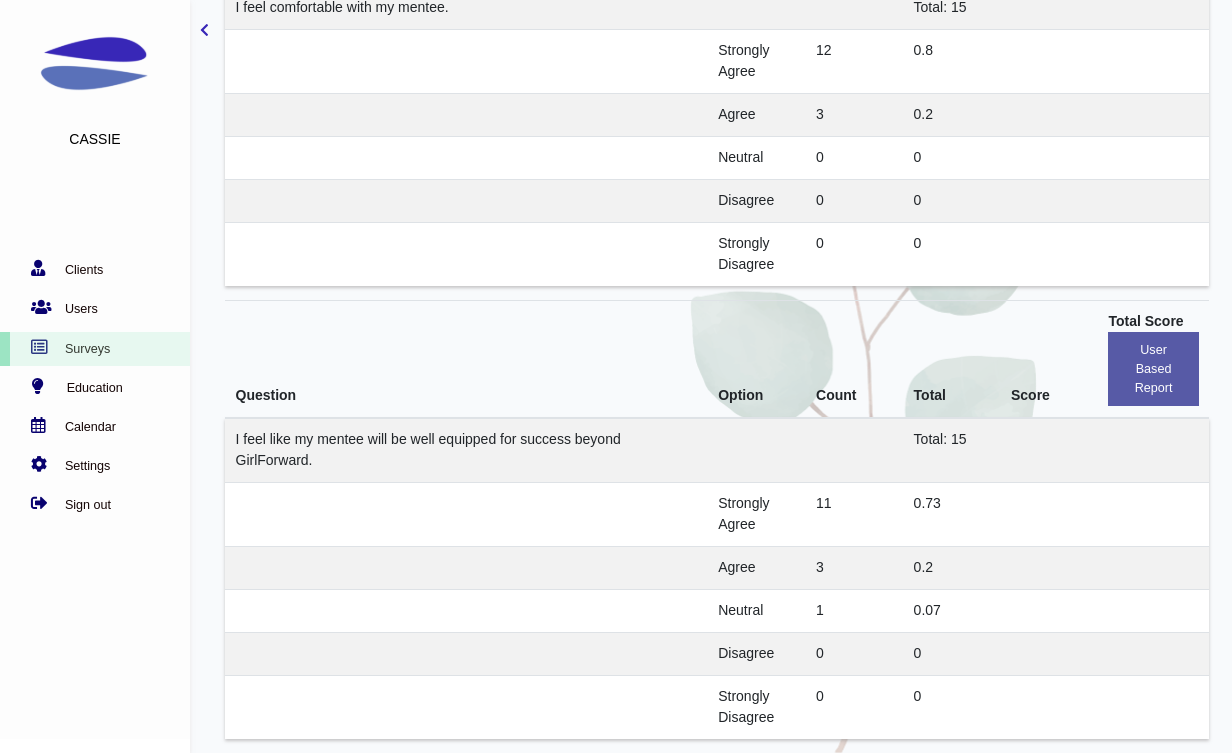 scroll, scrollTop: 4327, scrollLeft: 0, axis: vertical 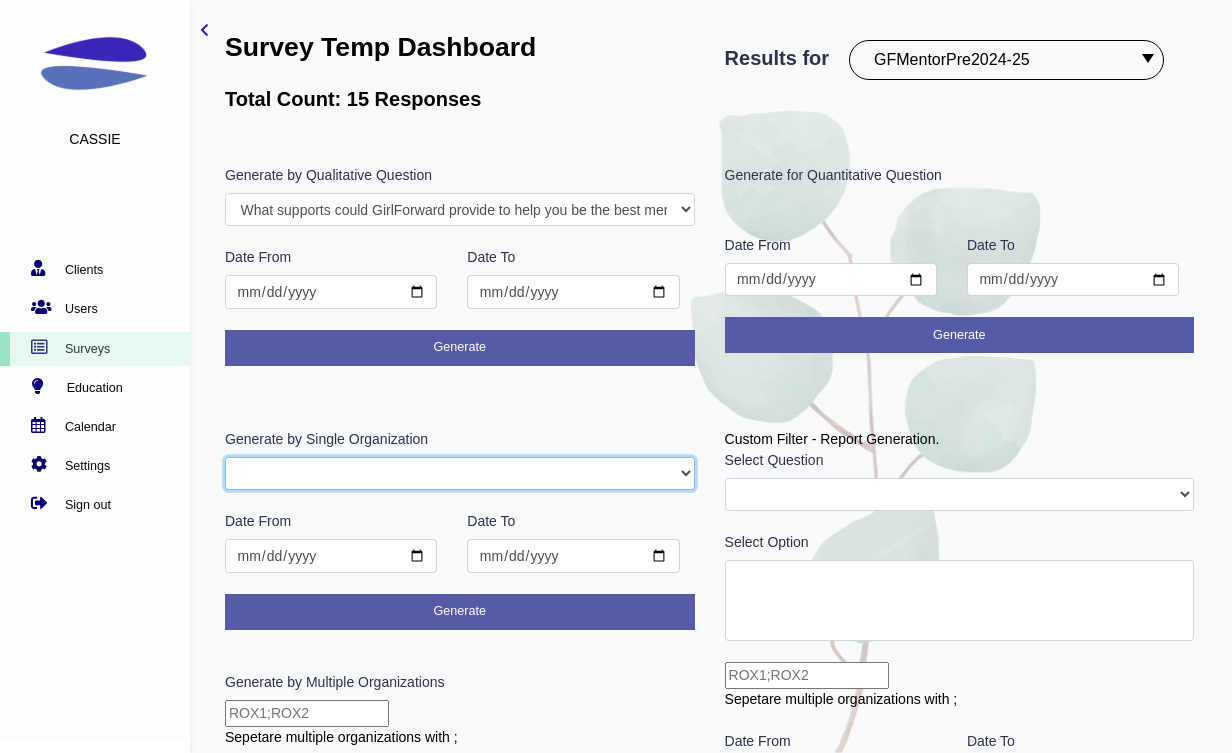 click on "GFAdmin    CHIMentor    ATXMentor" at bounding box center [460, 474] 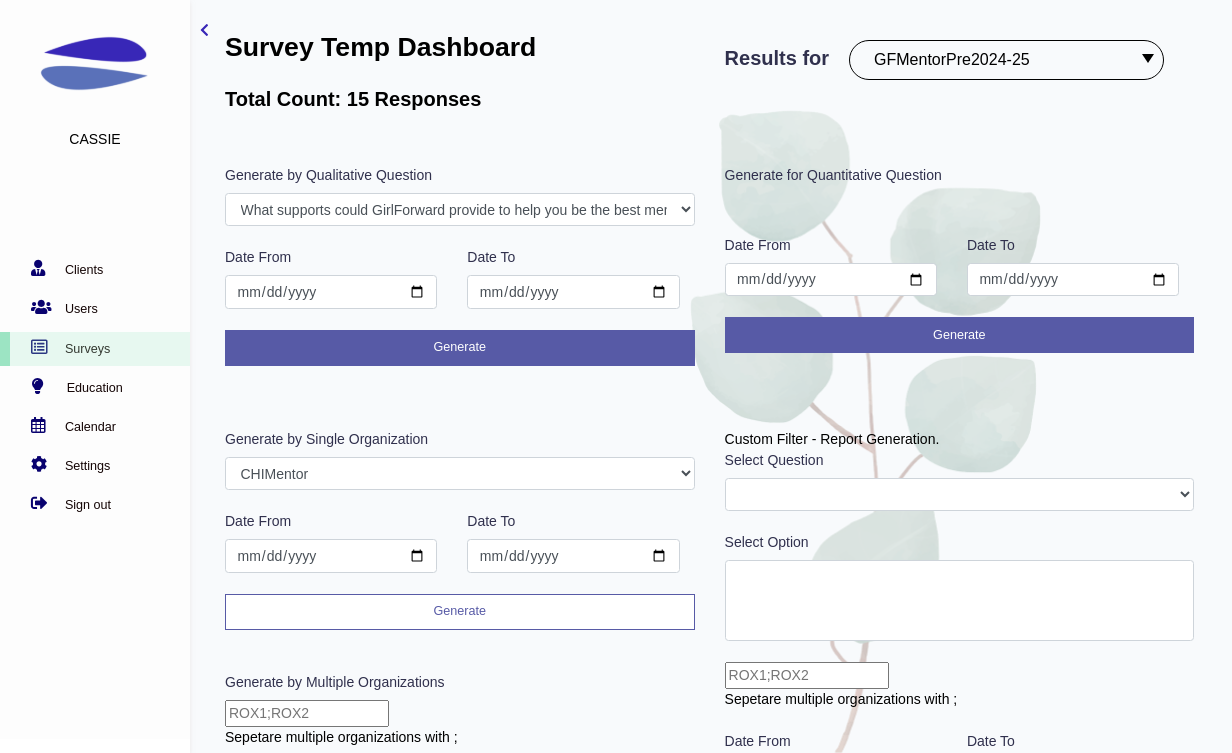 click on "Generate" at bounding box center [460, 612] 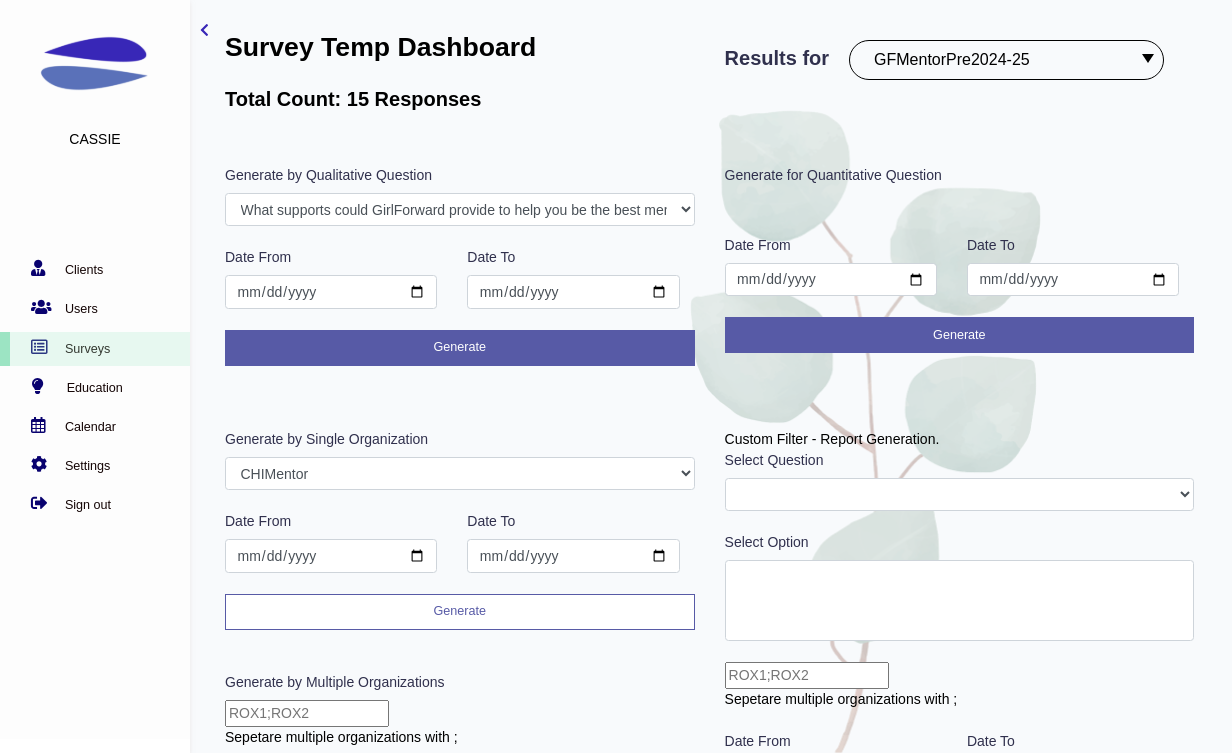 scroll, scrollTop: 51, scrollLeft: 0, axis: vertical 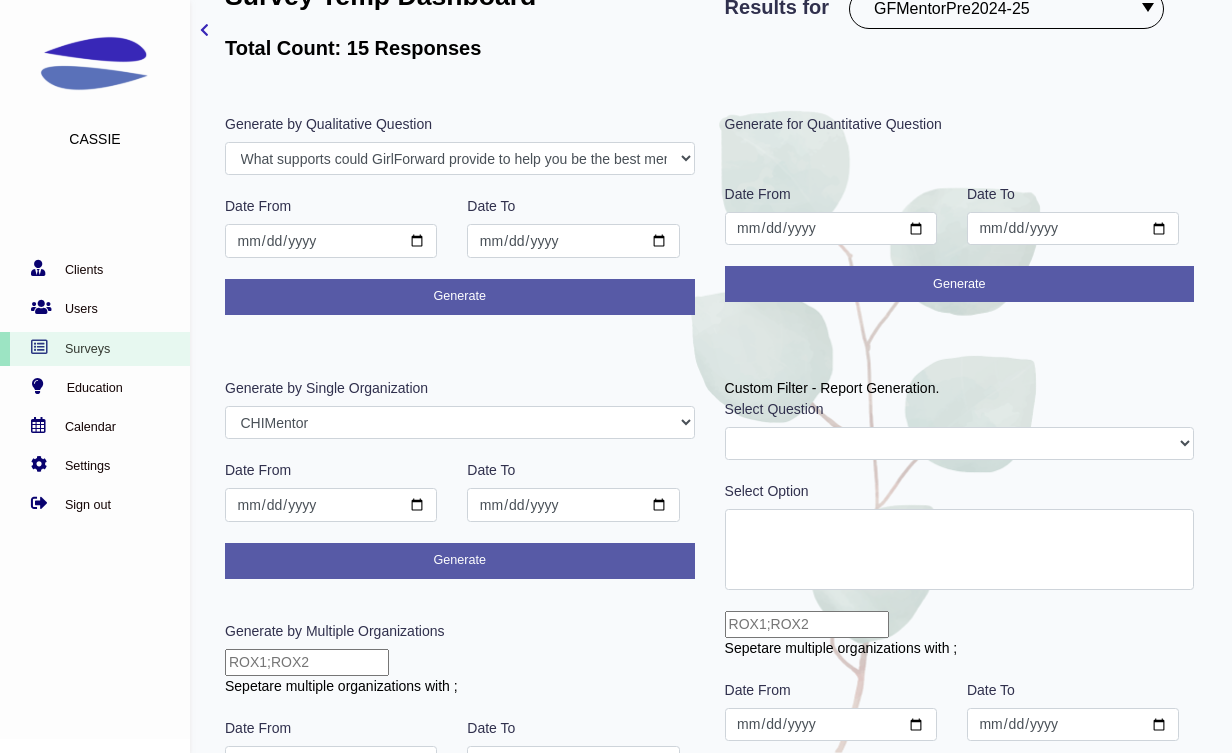click on "Generate by Multiple Organizations" at bounding box center (334, 631) 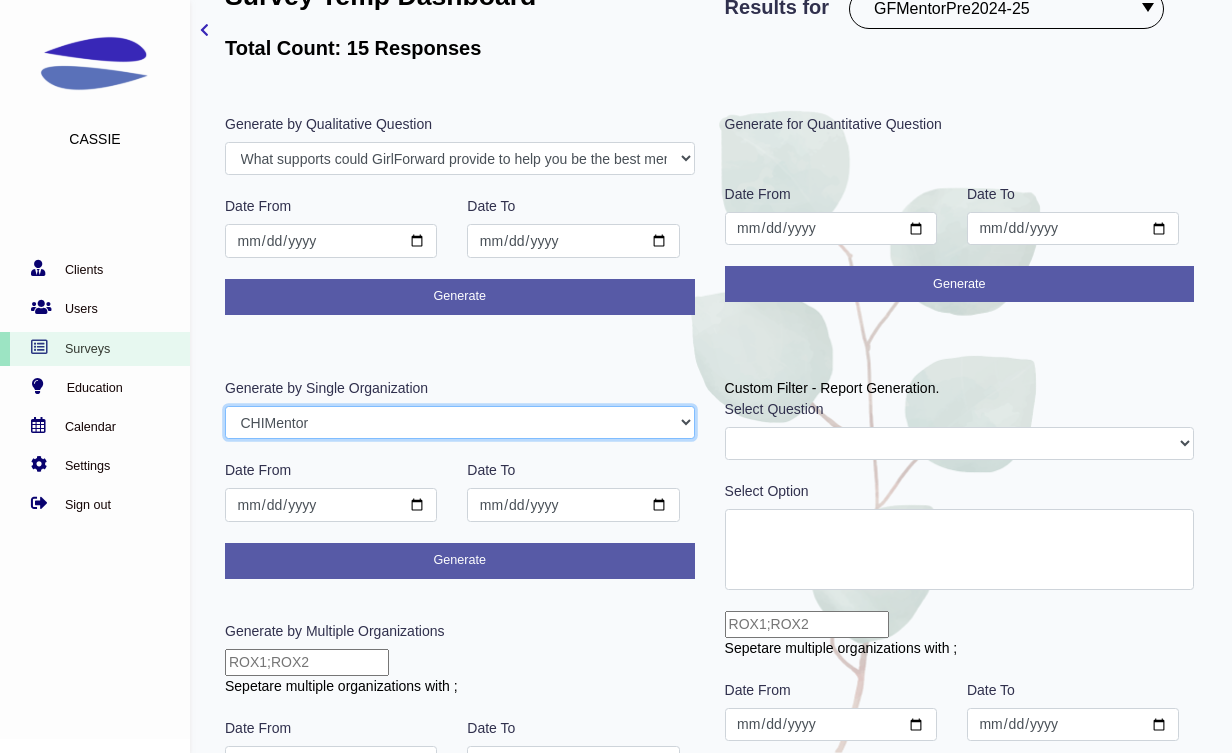 click on "GFAdmin    CHIMentor    ATXMentor" at bounding box center [460, 423] 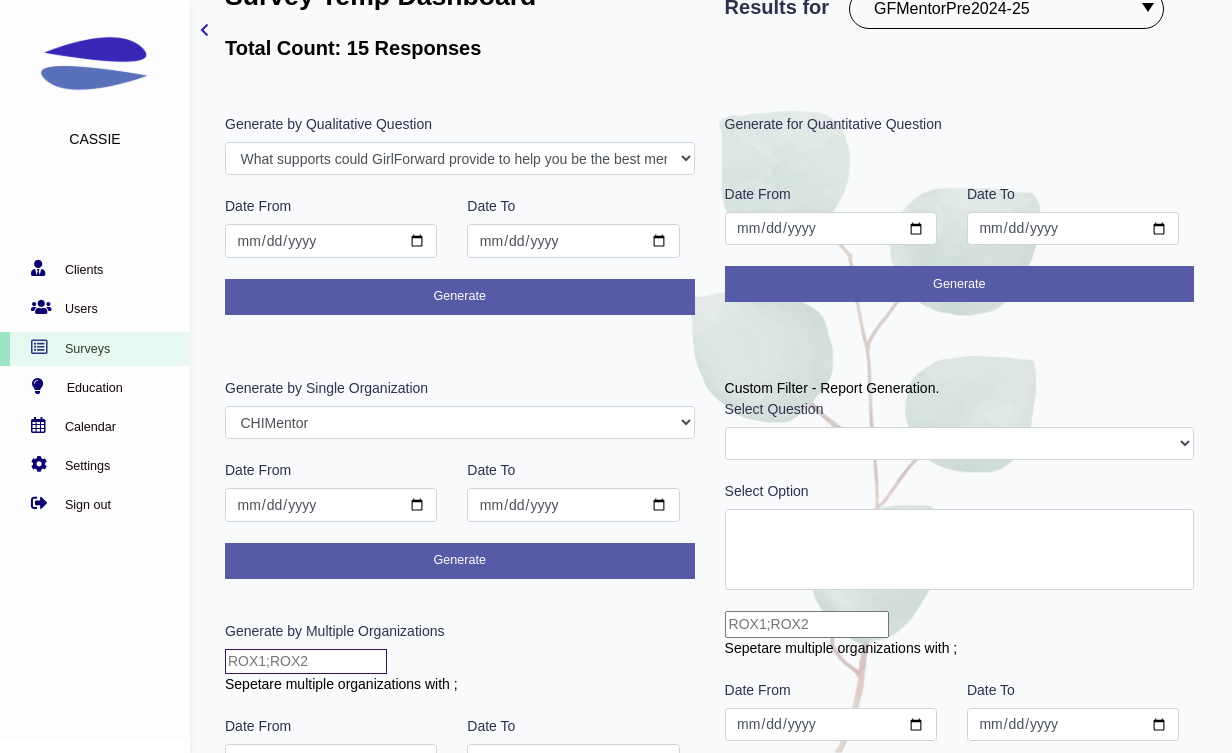 click at bounding box center [306, 661] 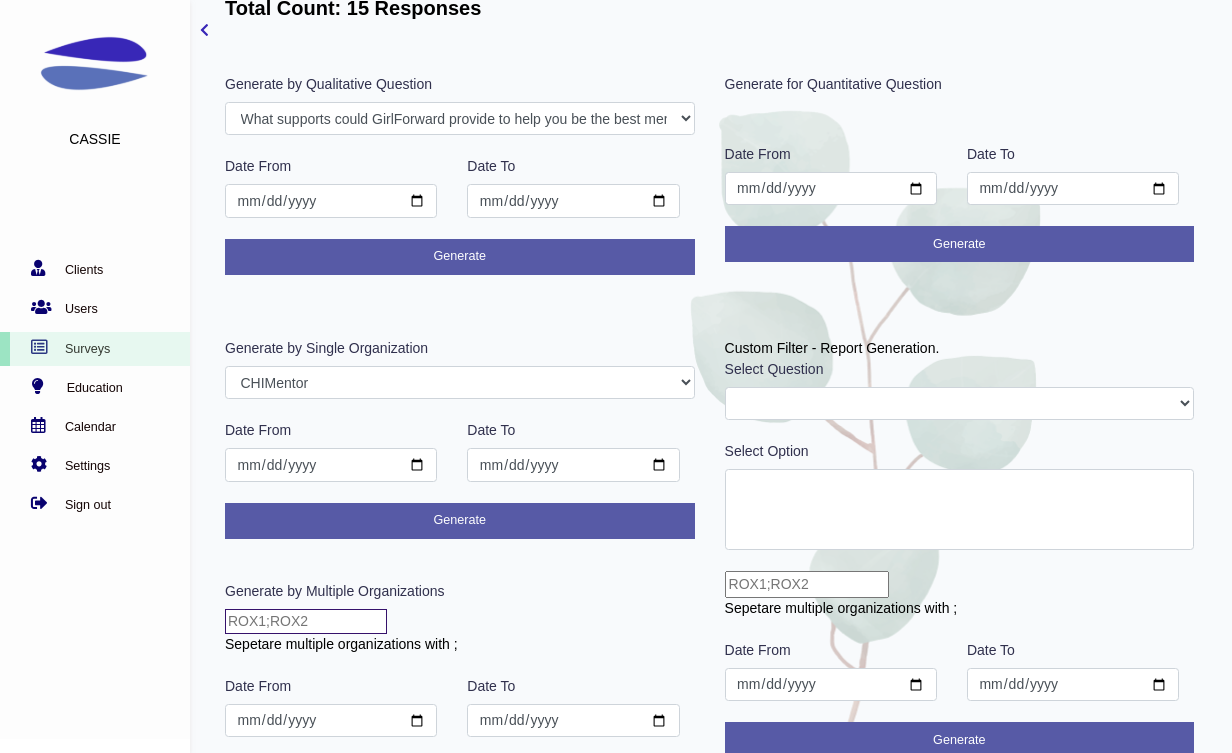 scroll, scrollTop: 133, scrollLeft: 0, axis: vertical 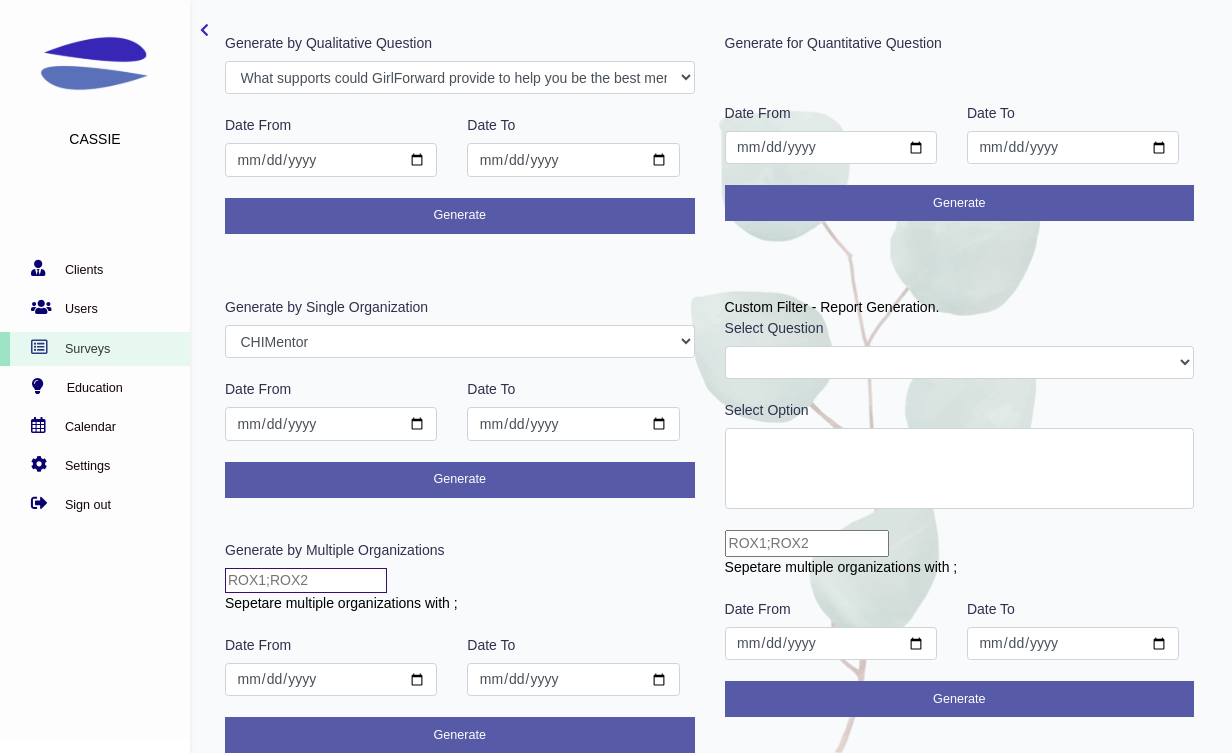 click at bounding box center (306, 580) 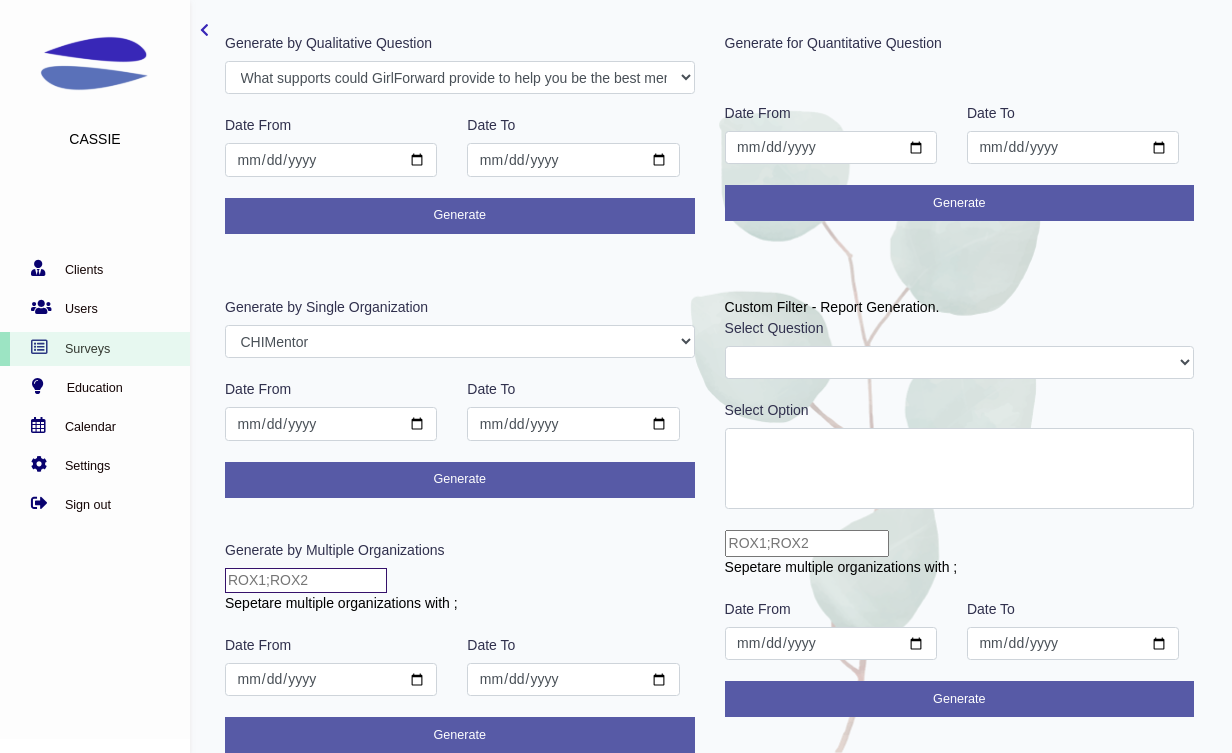 type on "CHIMentor;ATXMentor" 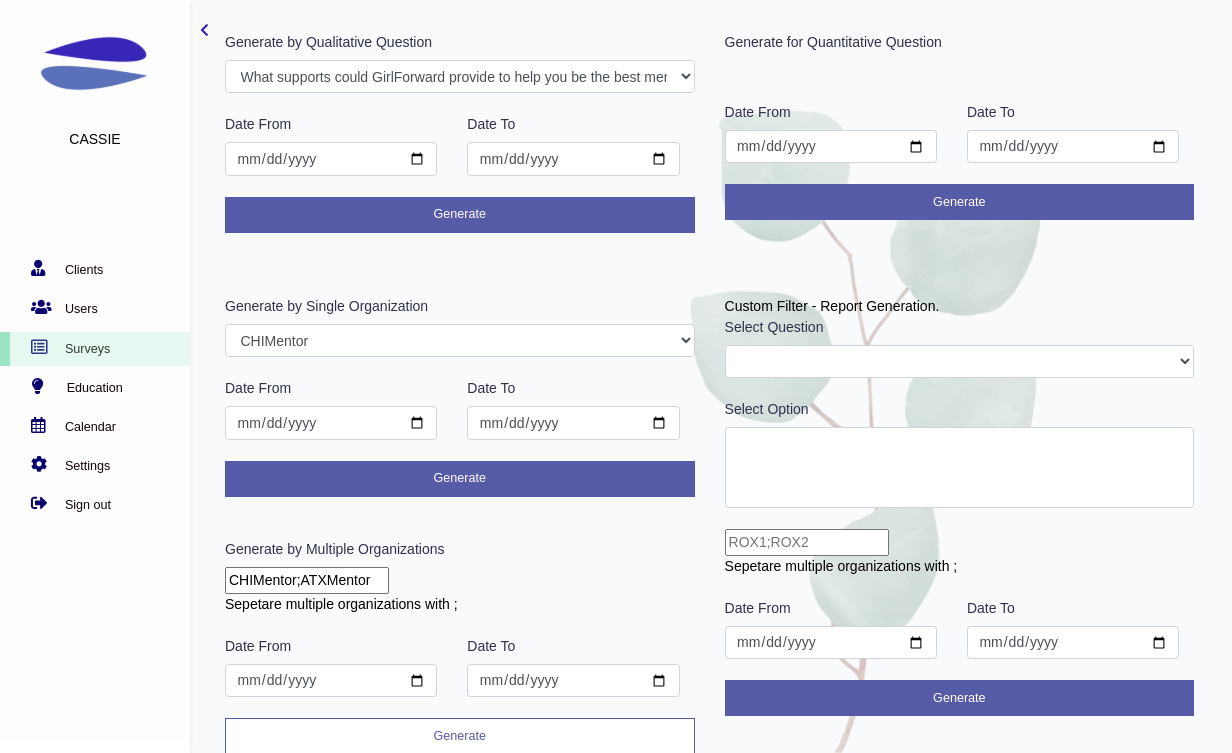 click on "Generate" at bounding box center [460, 736] 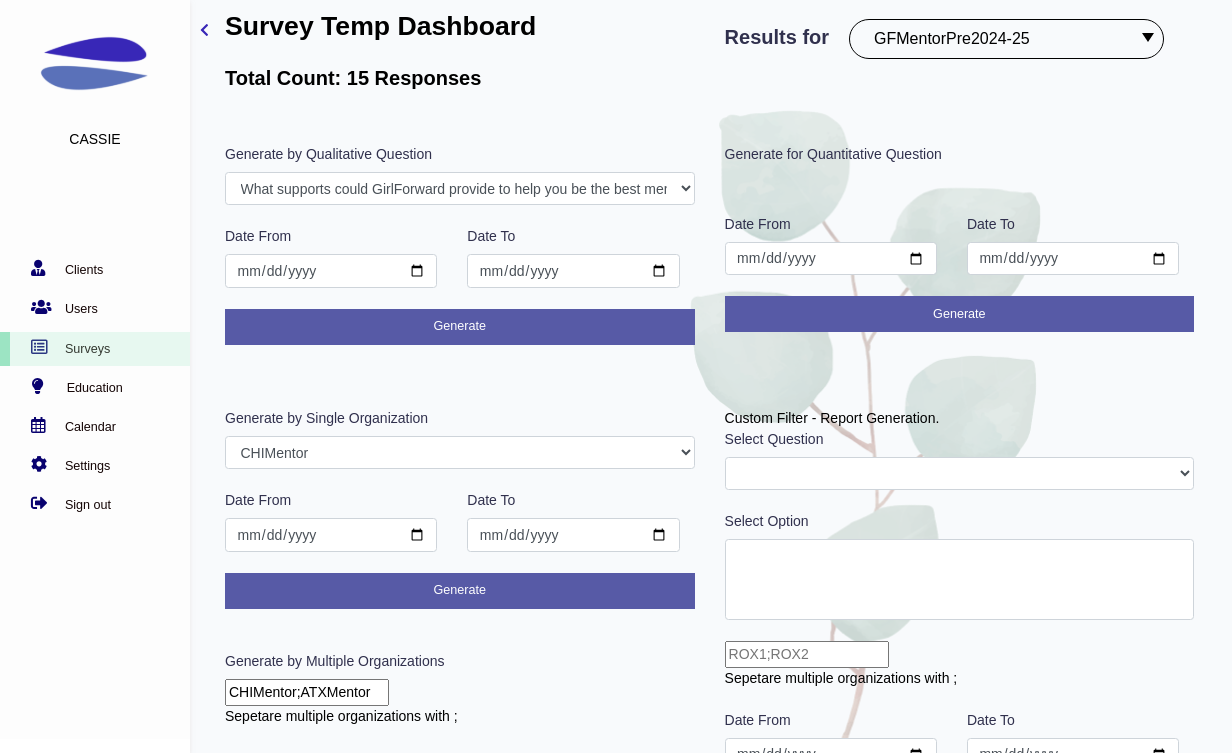 scroll, scrollTop: 0, scrollLeft: 0, axis: both 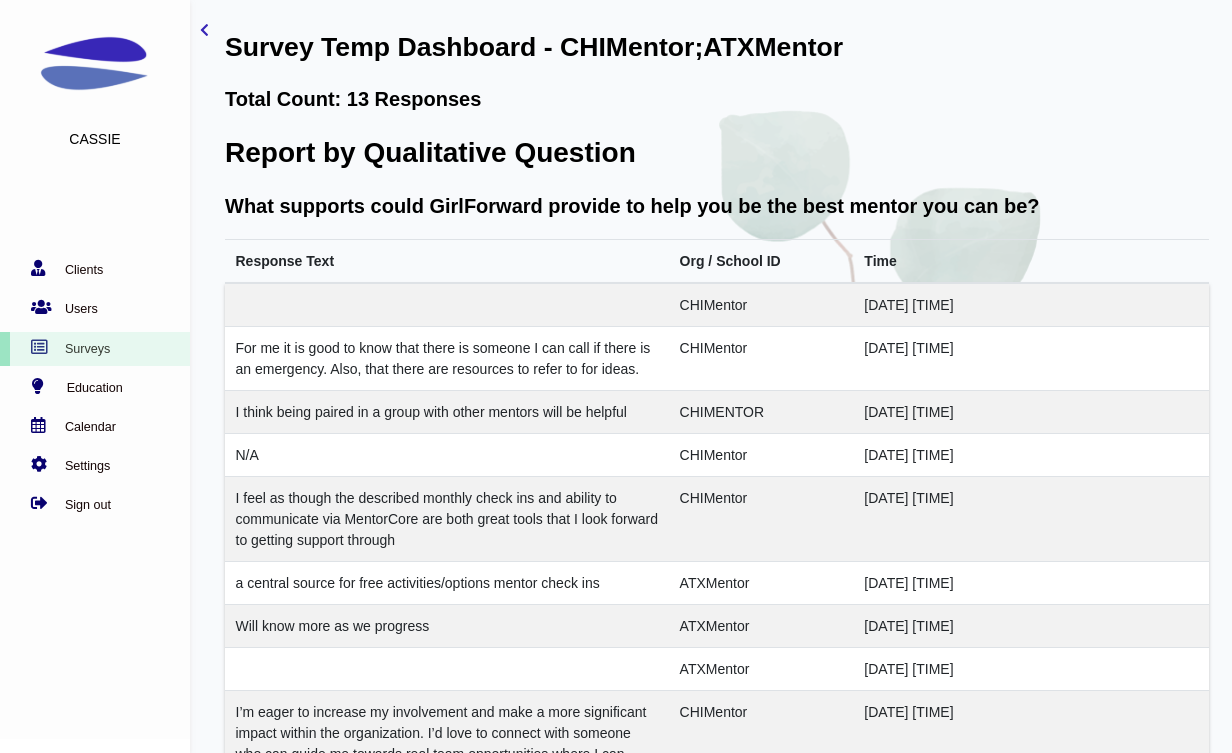 click on "Response Text" at bounding box center (447, 262) 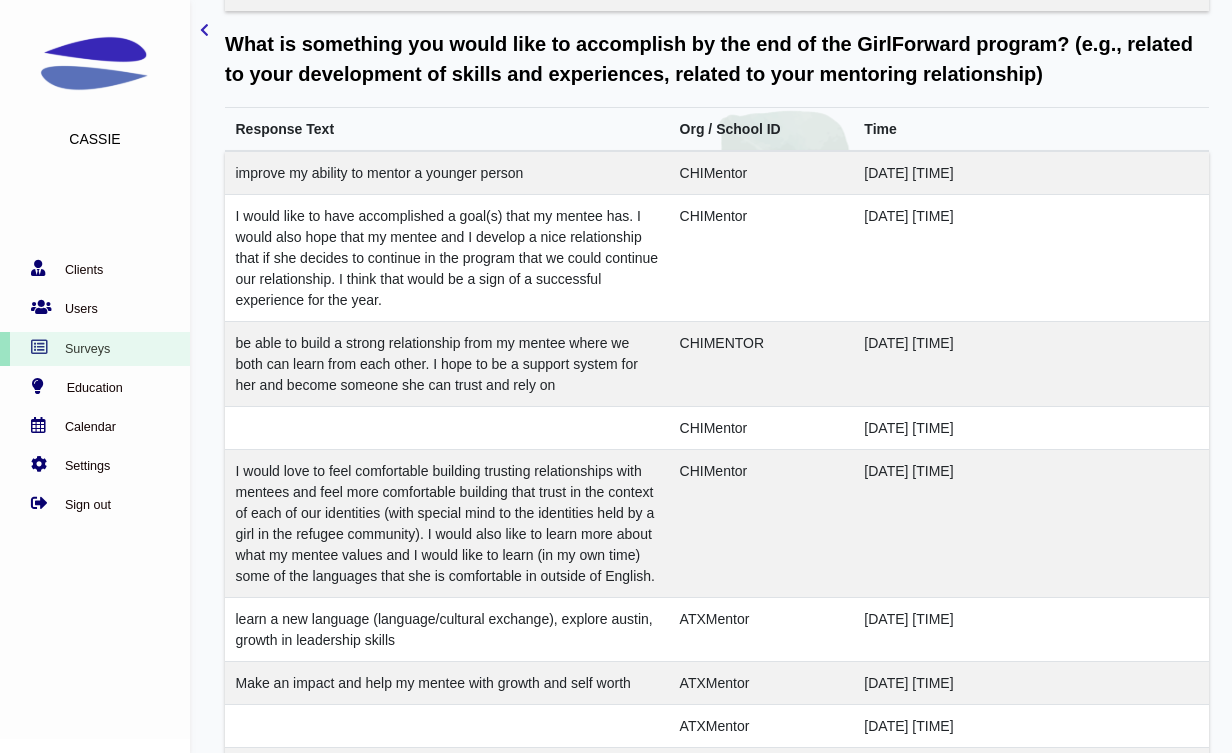 scroll, scrollTop: 0, scrollLeft: 0, axis: both 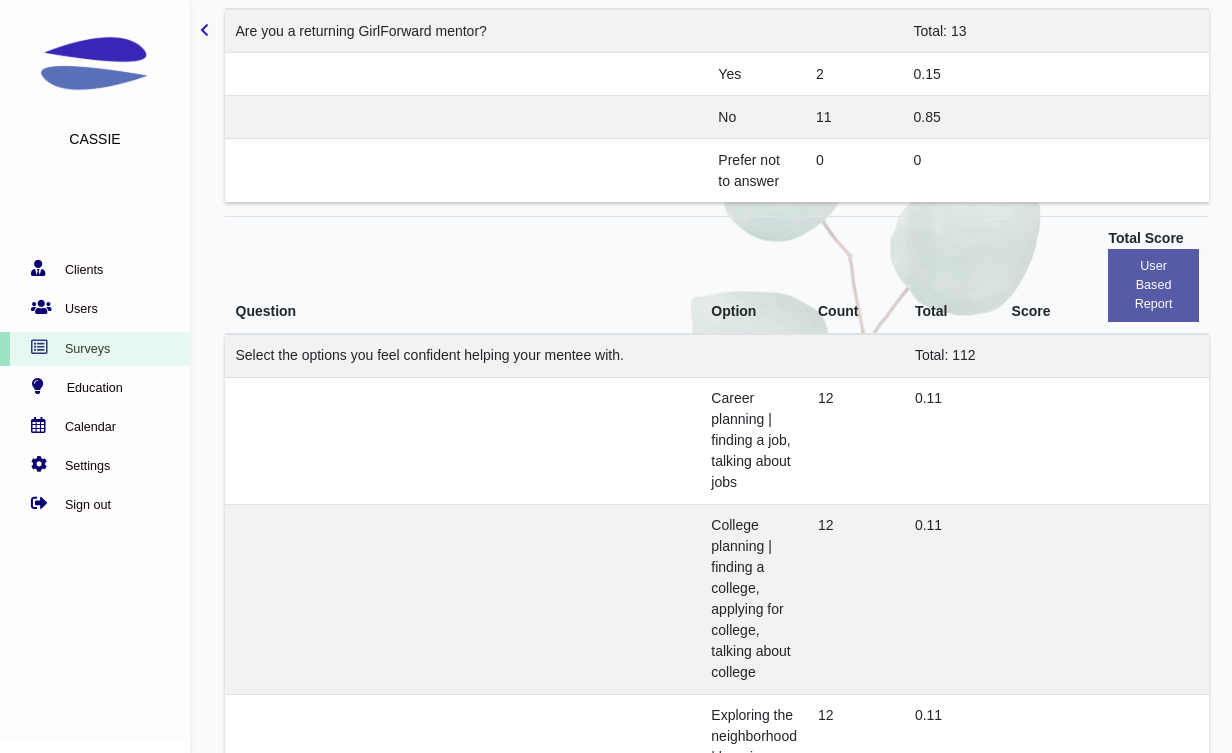 click on "Select the options you feel confident helping your mentee with." at bounding box center [430, 355] 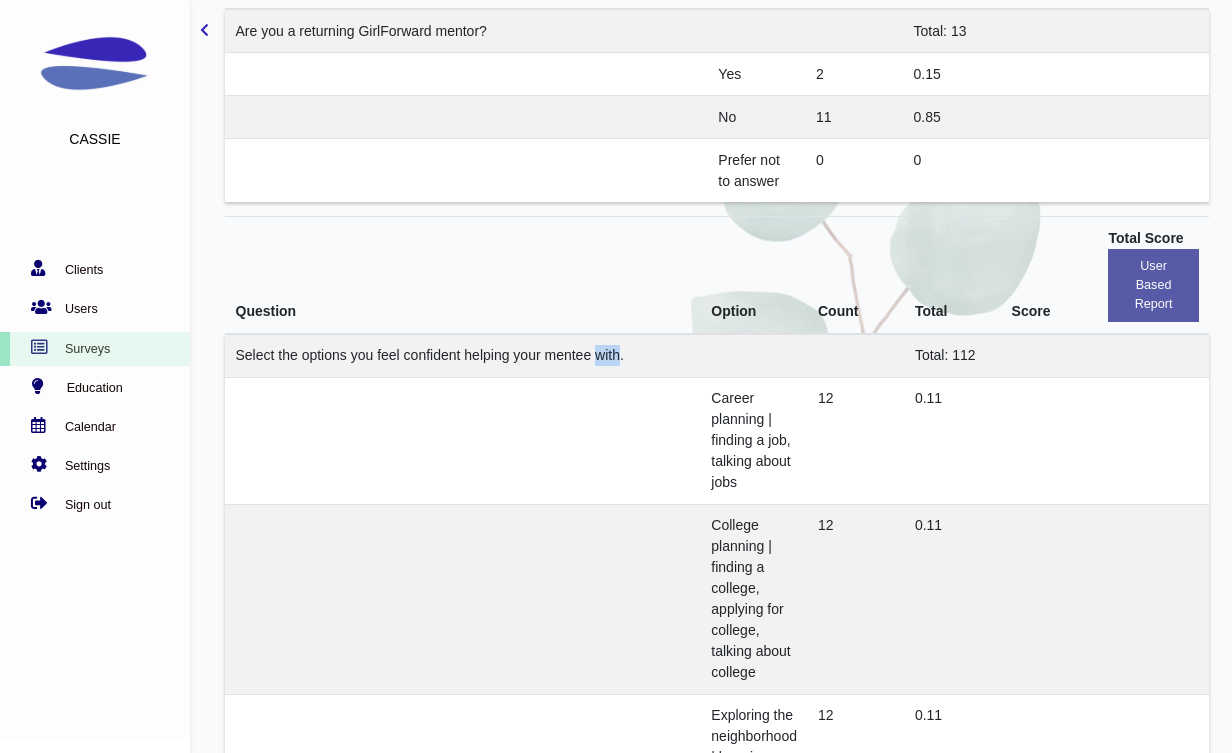 click on "Select the options you feel confident helping your mentee with." at bounding box center [430, 355] 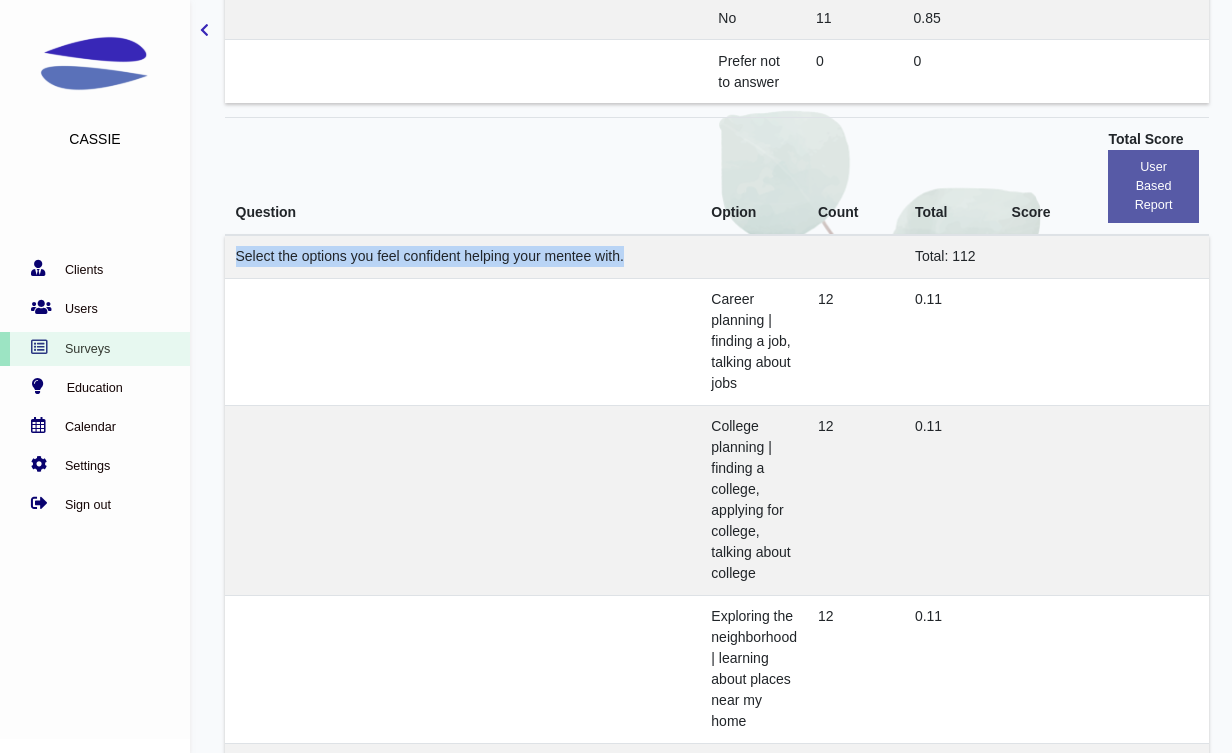scroll, scrollTop: 2526, scrollLeft: 0, axis: vertical 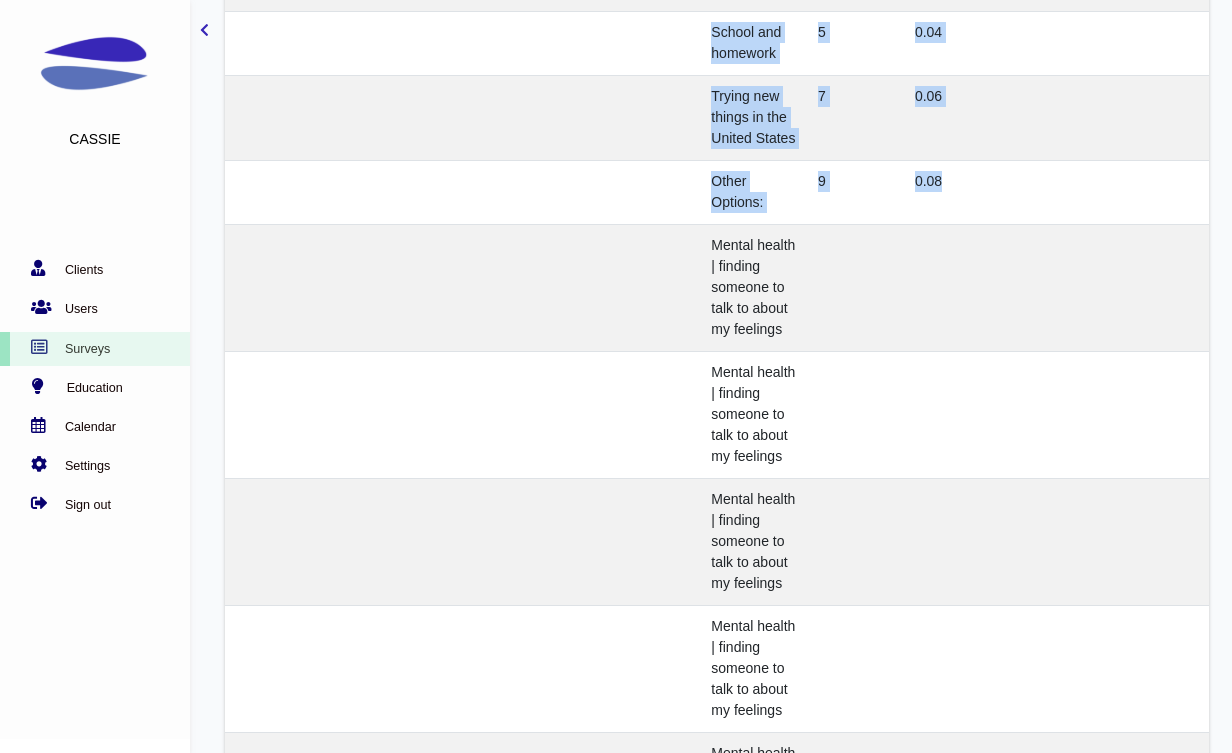 drag, startPoint x: 709, startPoint y: 274, endPoint x: 943, endPoint y: 190, distance: 248.6202 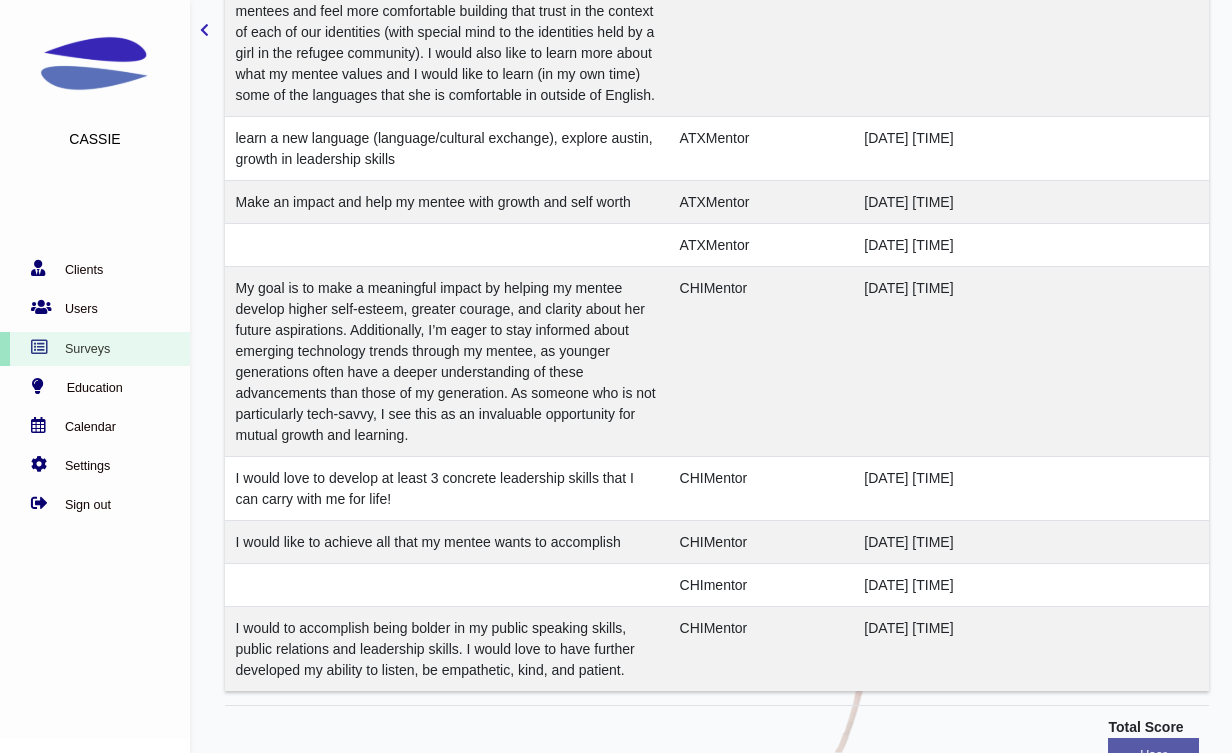 scroll, scrollTop: 0, scrollLeft: 0, axis: both 